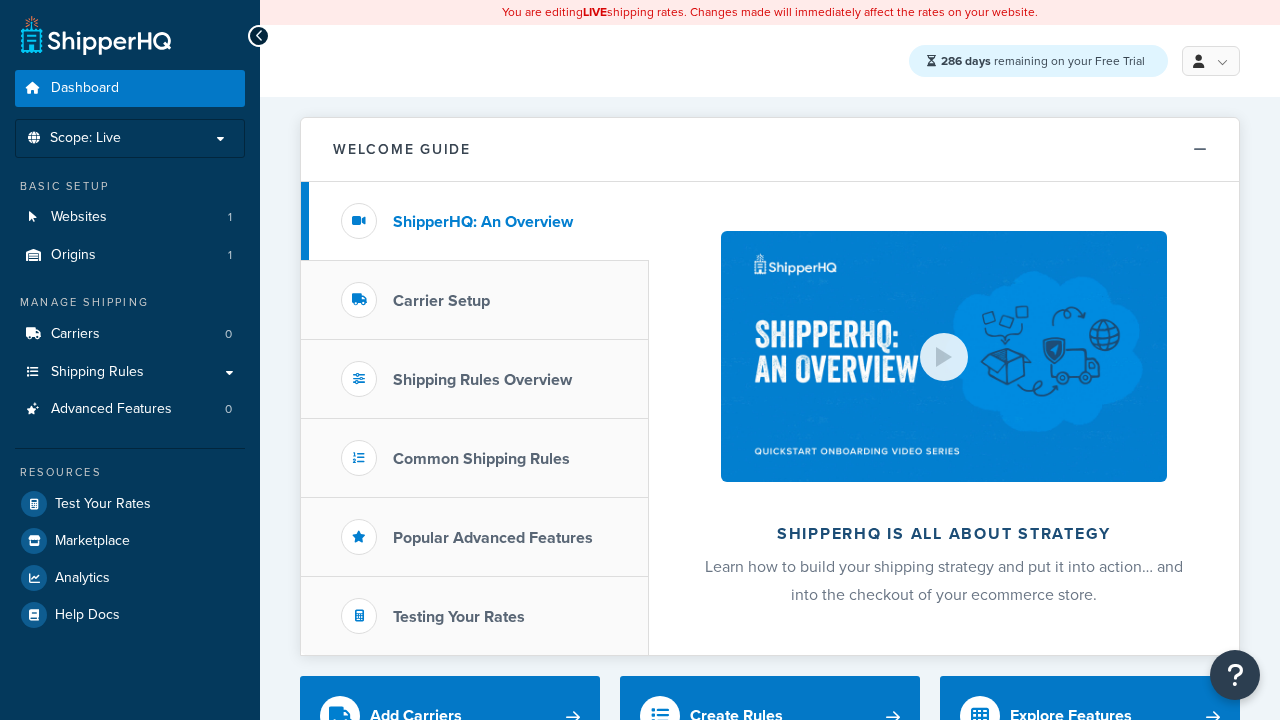 scroll, scrollTop: 0, scrollLeft: 0, axis: both 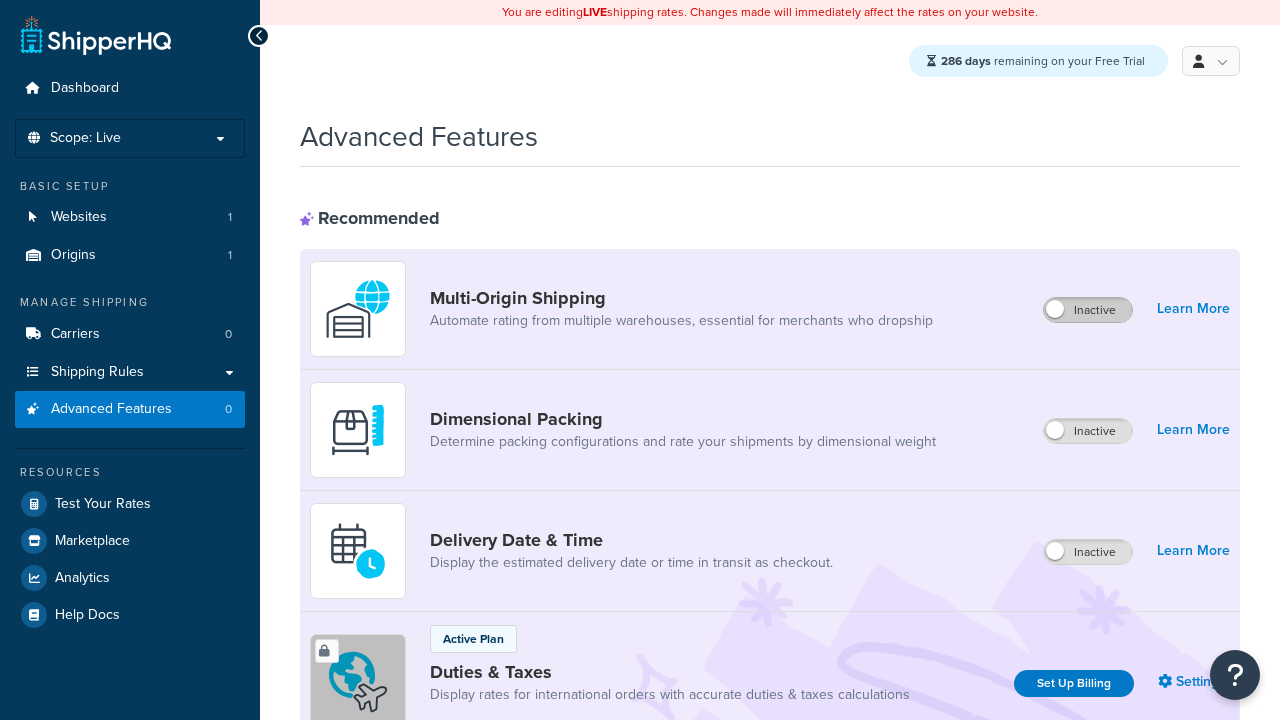 click on "Inactive" at bounding box center [1088, 310] 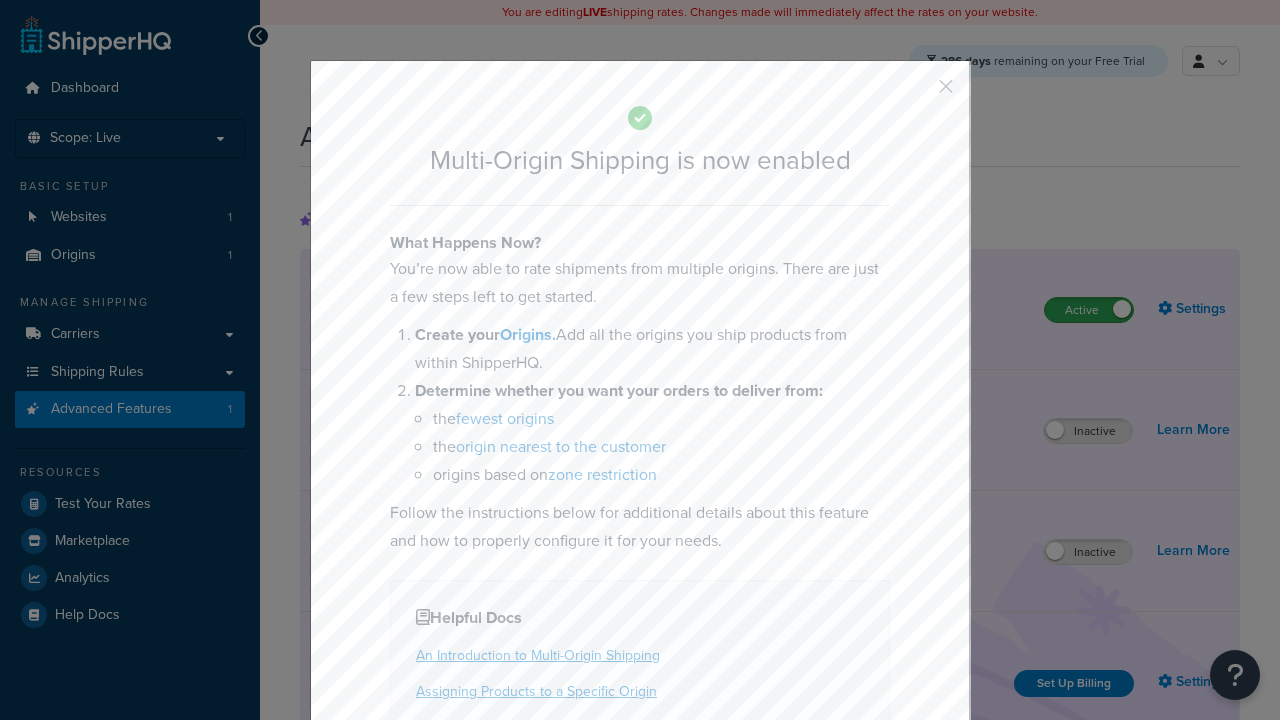 scroll, scrollTop: 0, scrollLeft: 0, axis: both 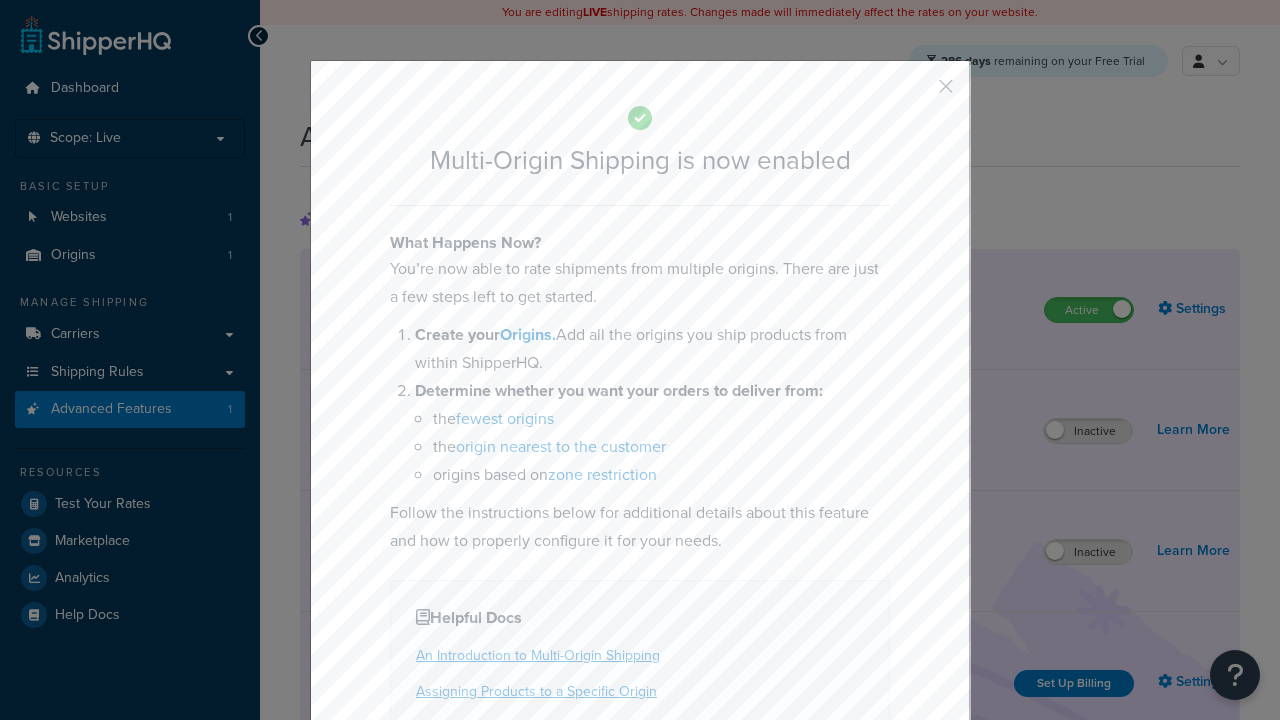 click at bounding box center (916, 93) 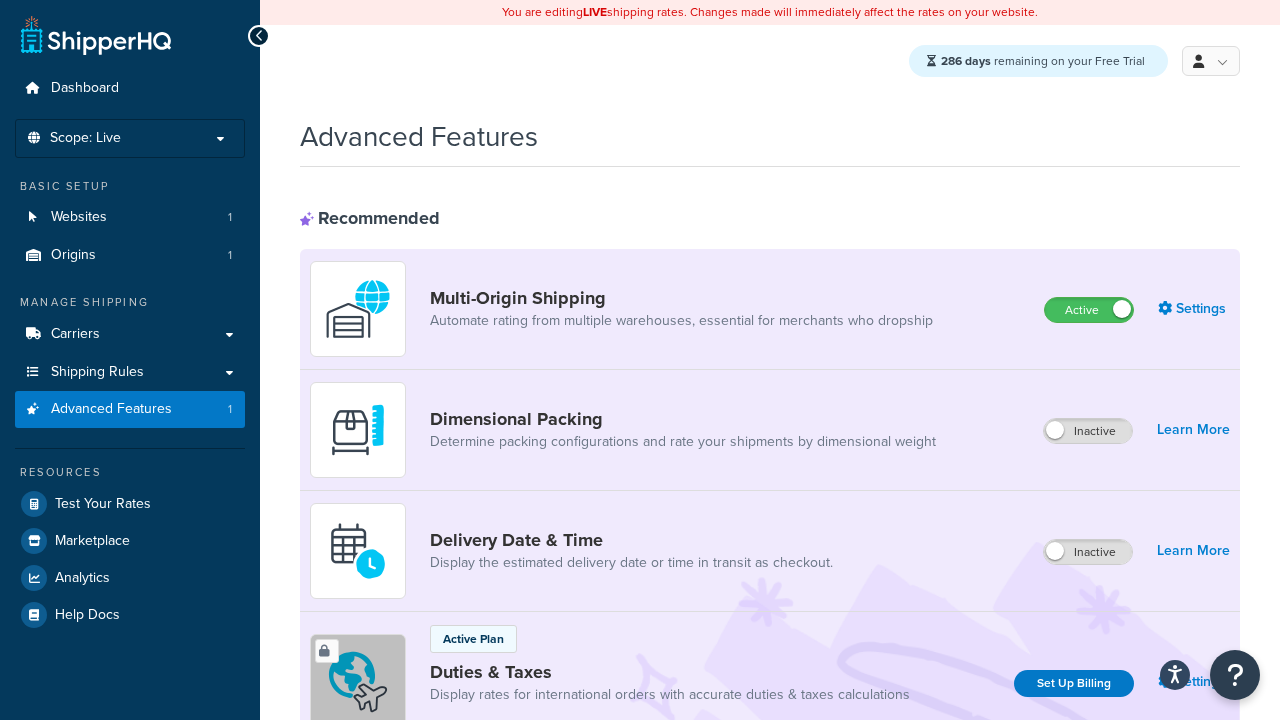 click on "Inactive" at bounding box center [1088, 431] 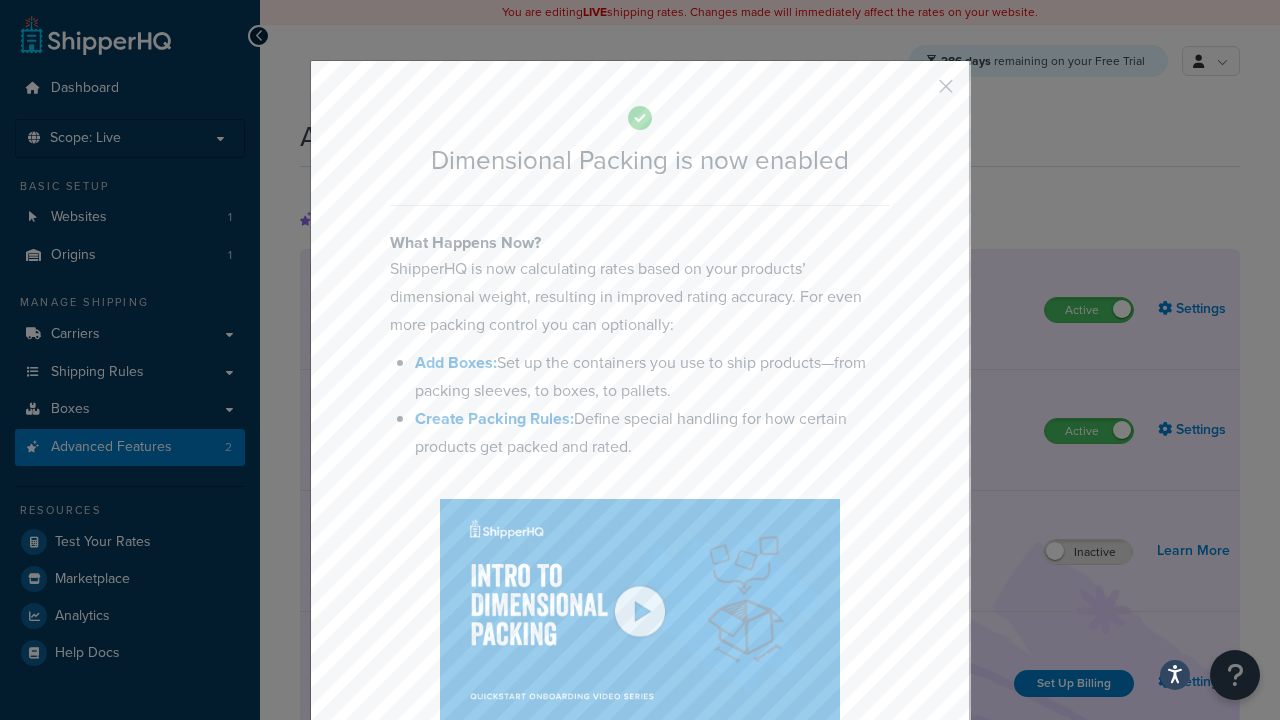 click at bounding box center (916, 93) 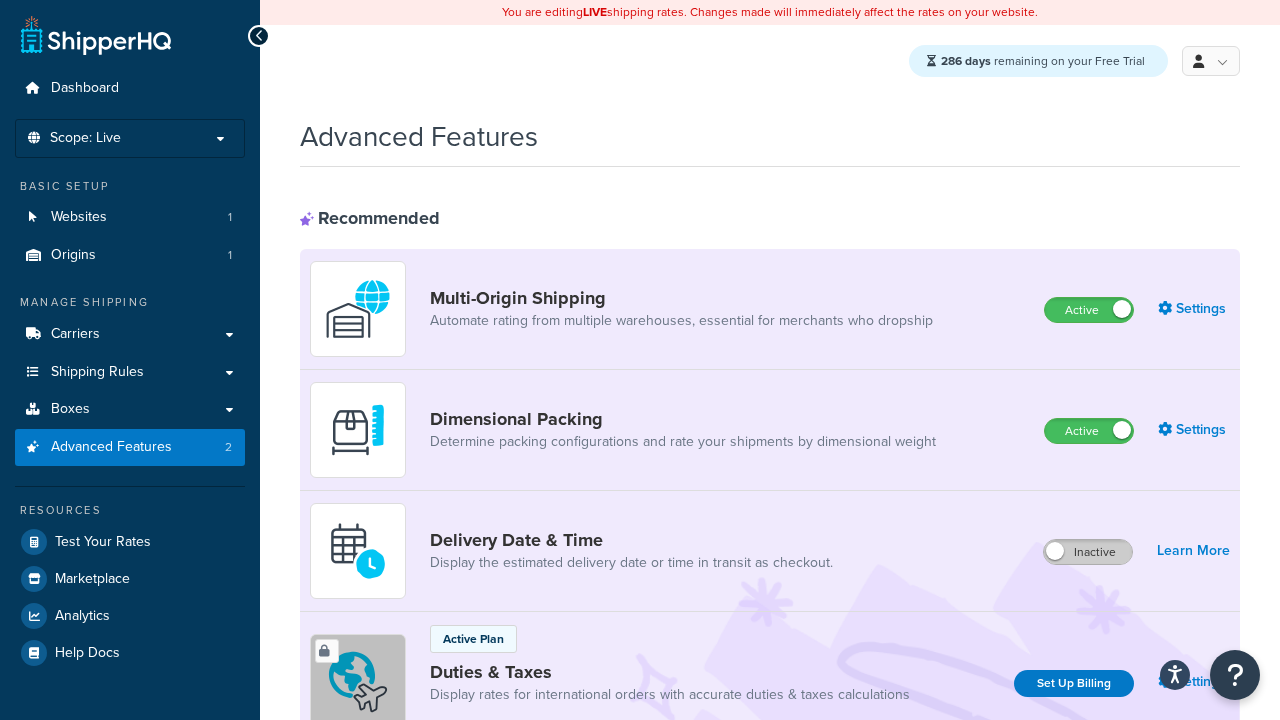 click on "Inactive" at bounding box center (1088, 552) 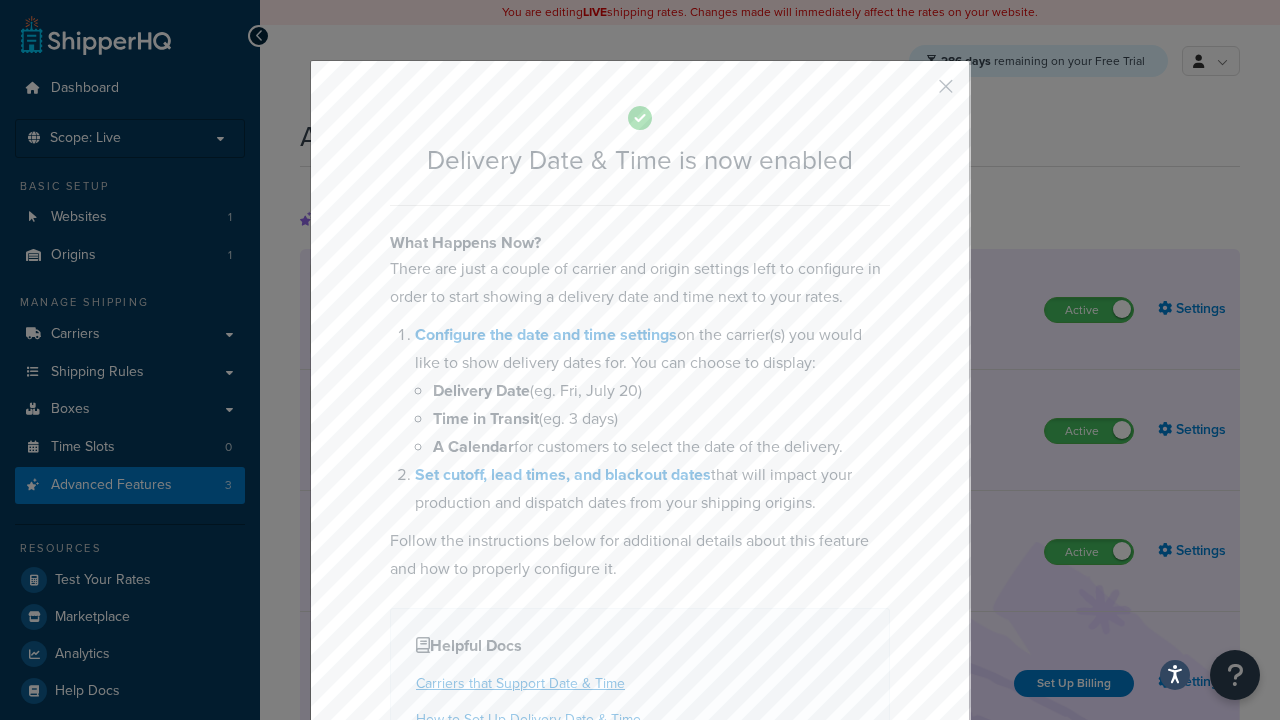click at bounding box center (916, 93) 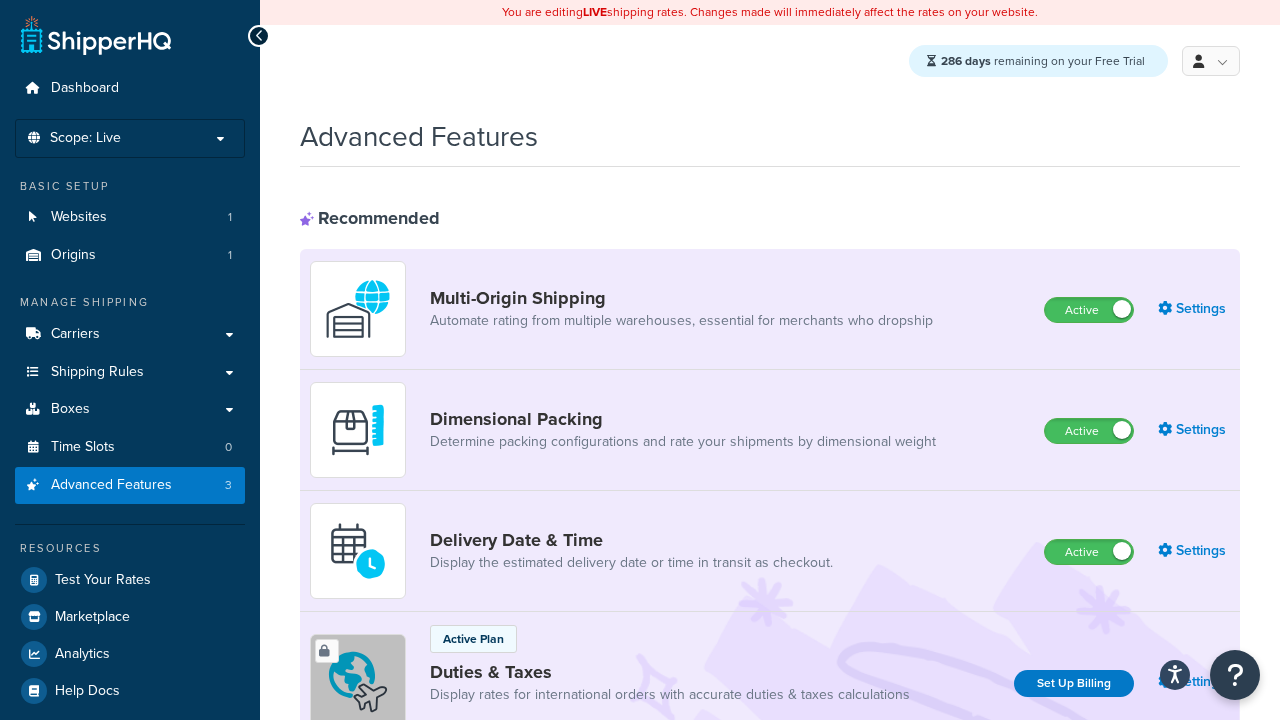 click on "Inactive" at bounding box center [1088, 887] 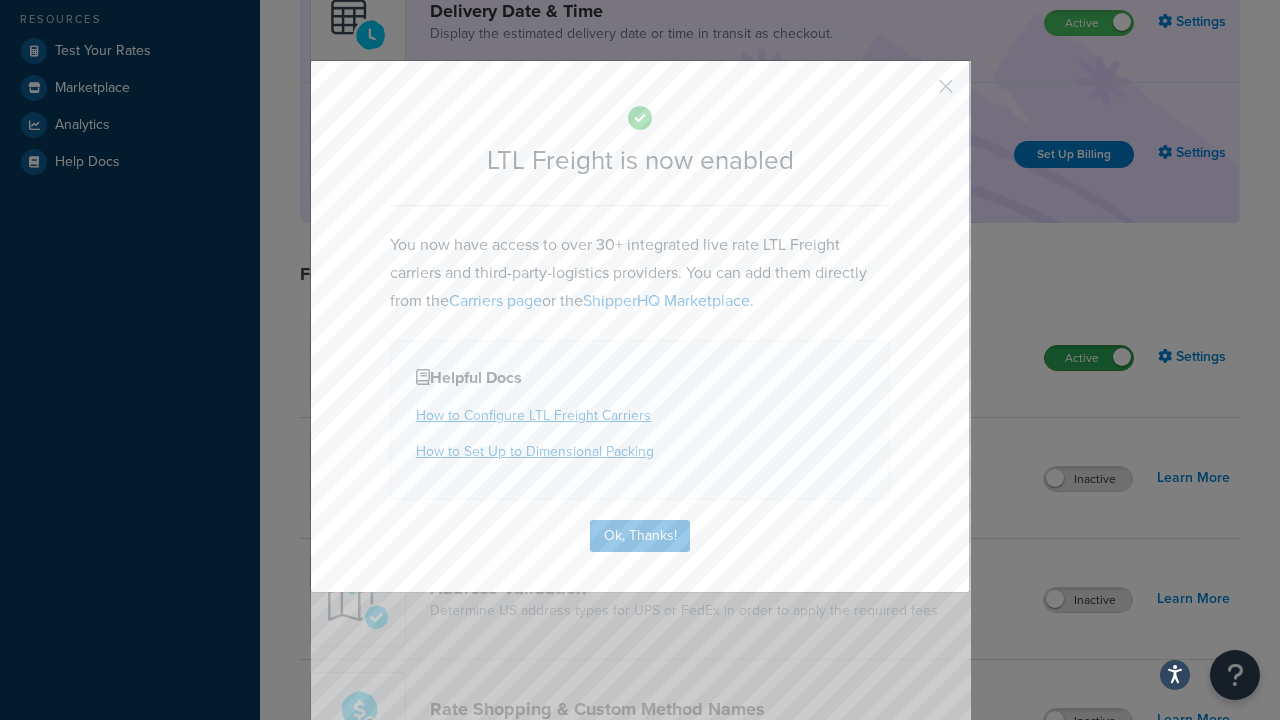 click at bounding box center [916, 93] 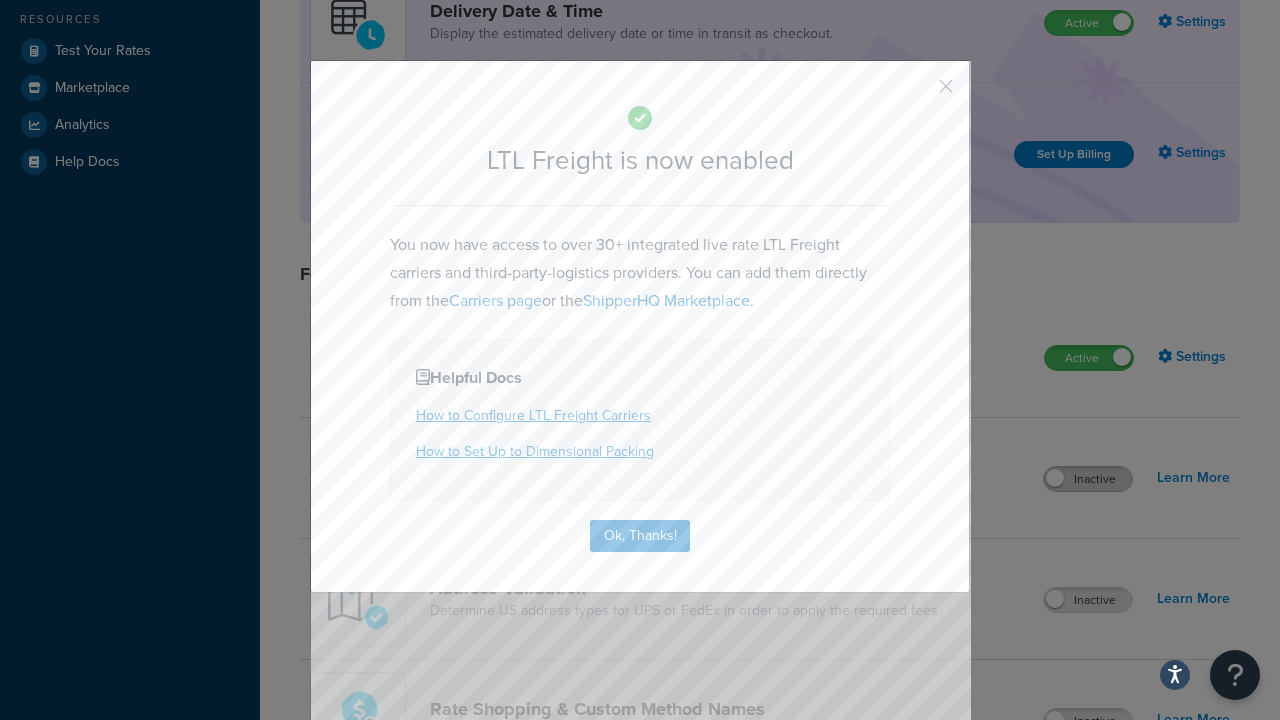 click on "Inactive" at bounding box center (1088, 479) 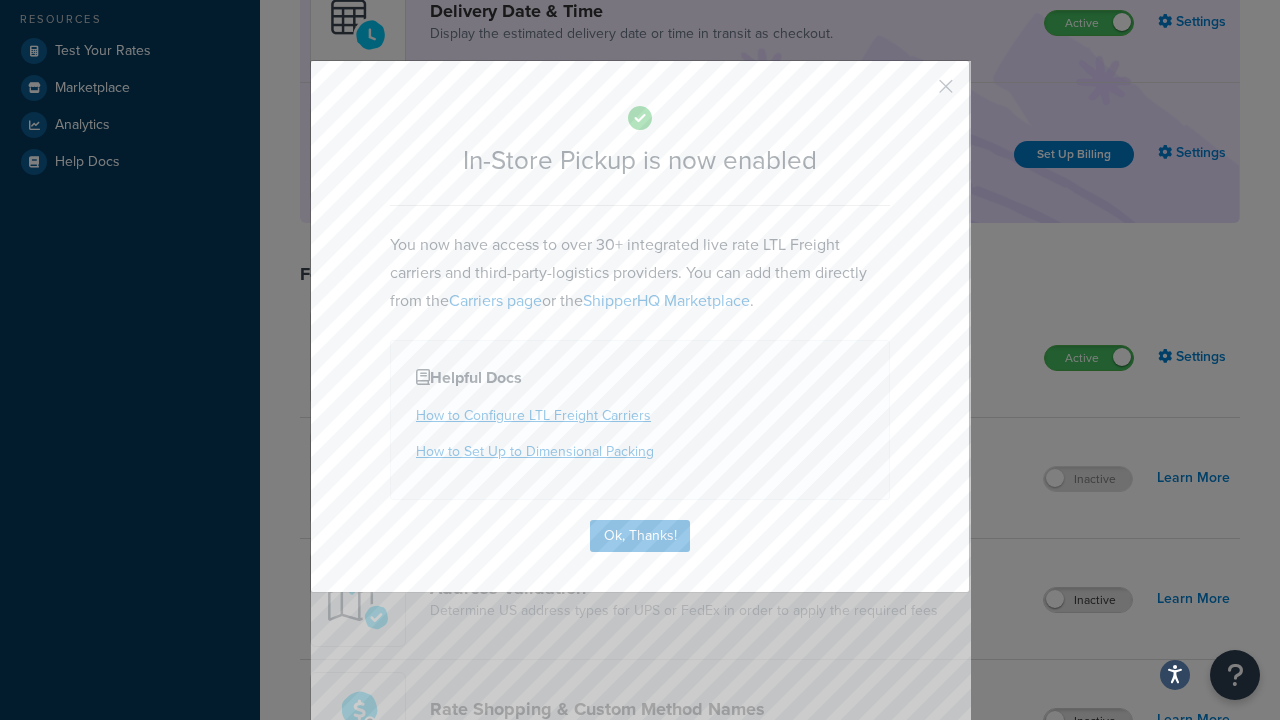 scroll, scrollTop: 566, scrollLeft: 0, axis: vertical 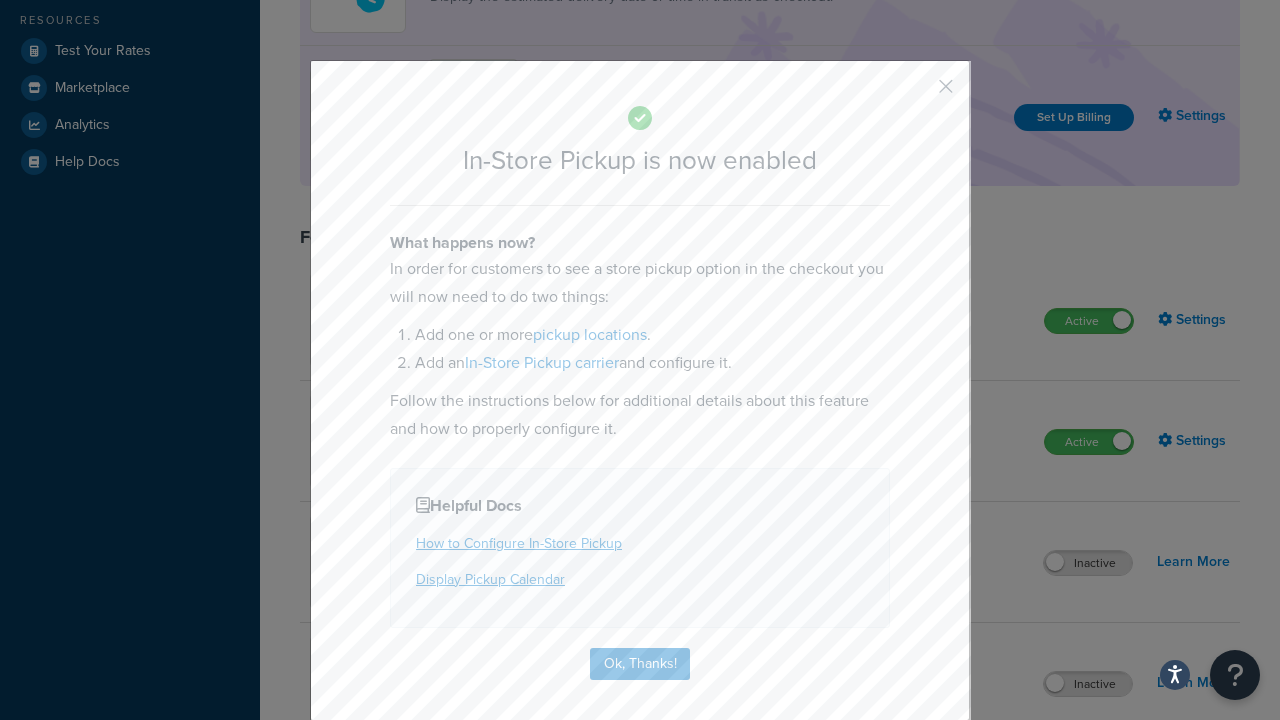 click at bounding box center [916, 93] 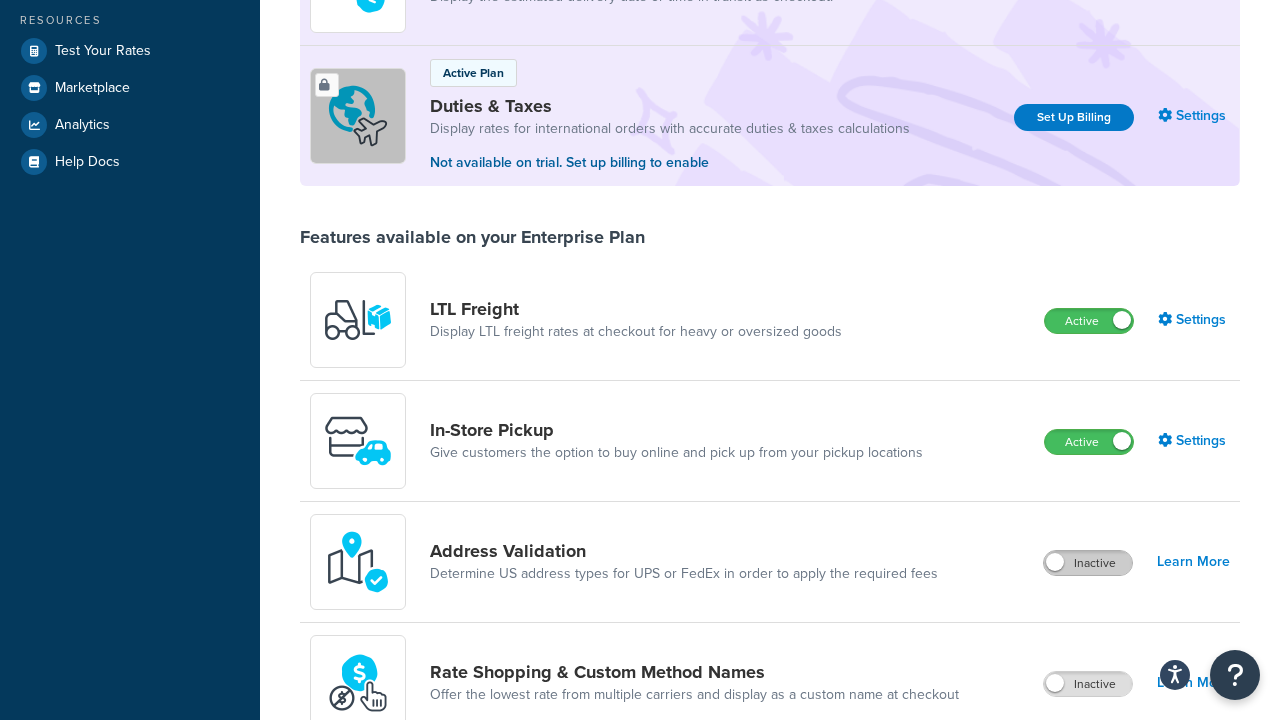 click on "Inactive" at bounding box center (1088, 563) 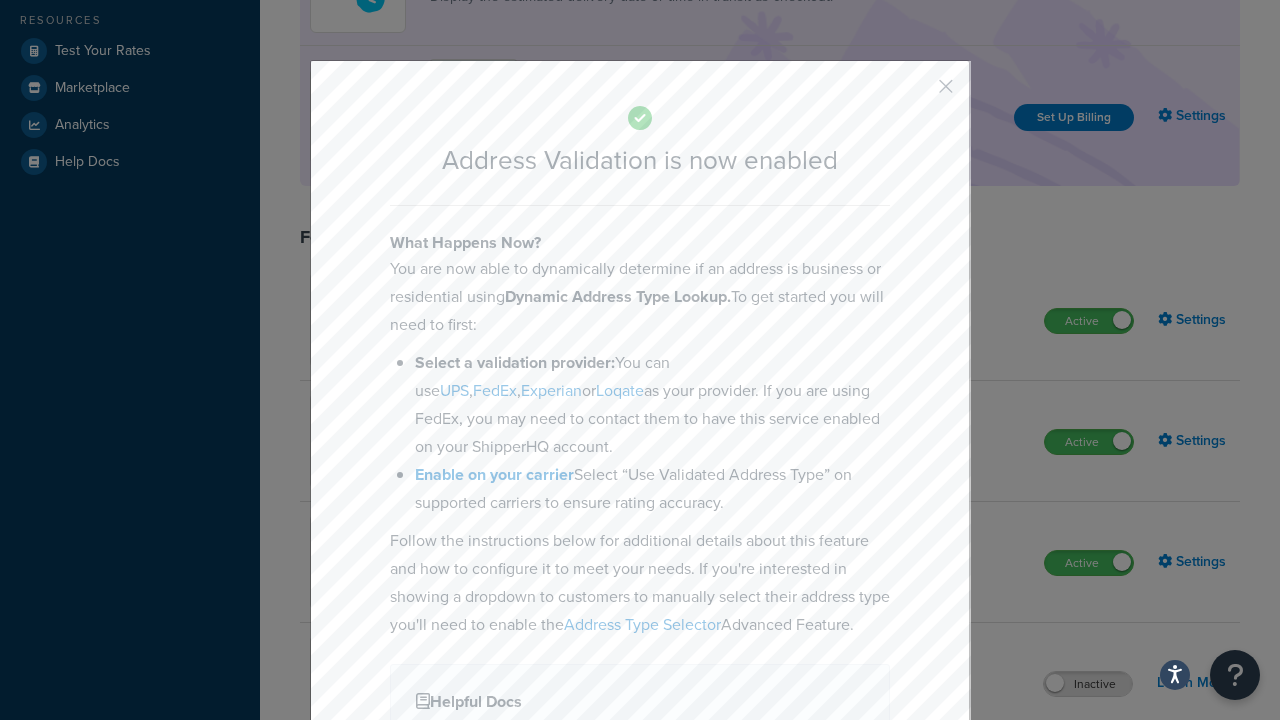 click at bounding box center (916, 93) 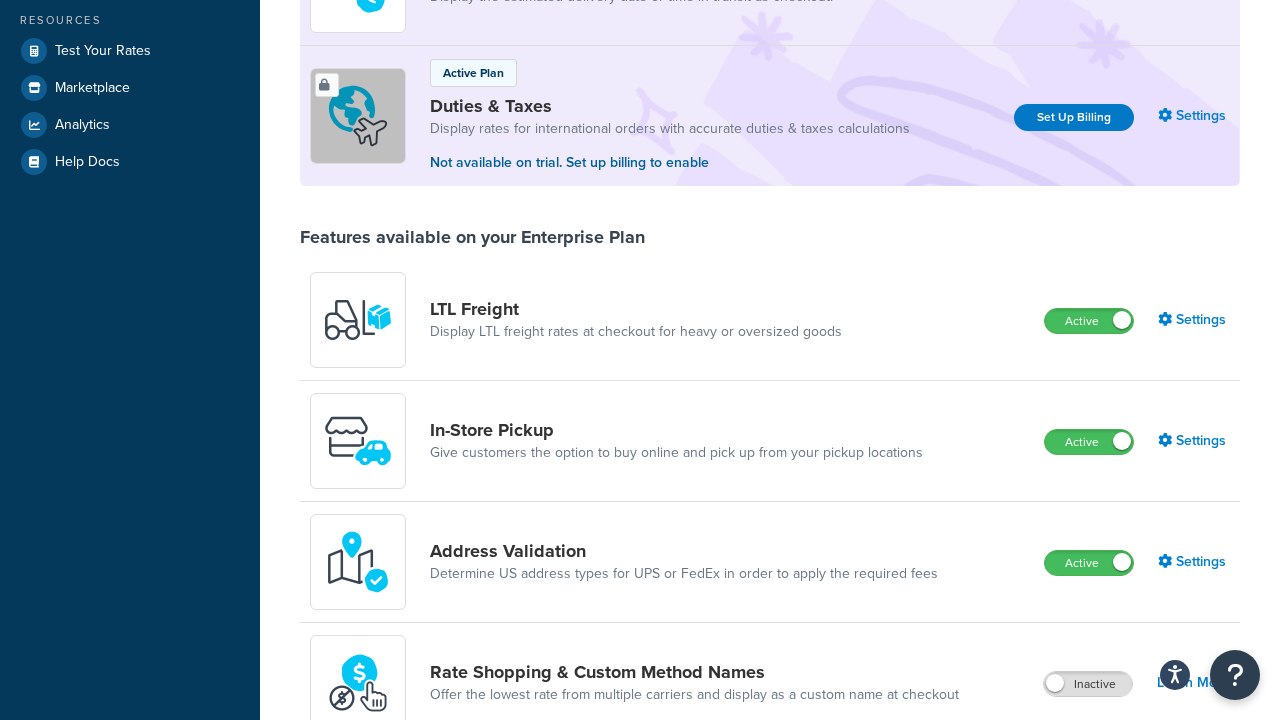 click on "Inactive" at bounding box center (1088, 684) 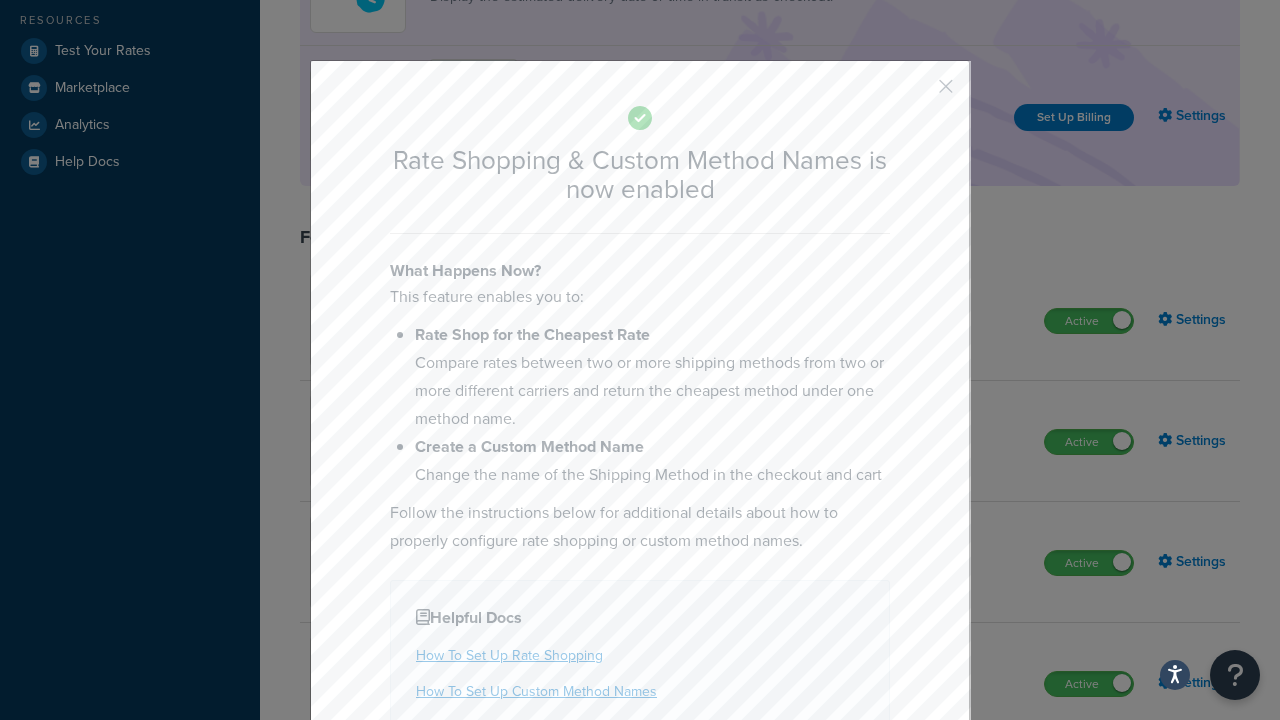 click at bounding box center (916, 93) 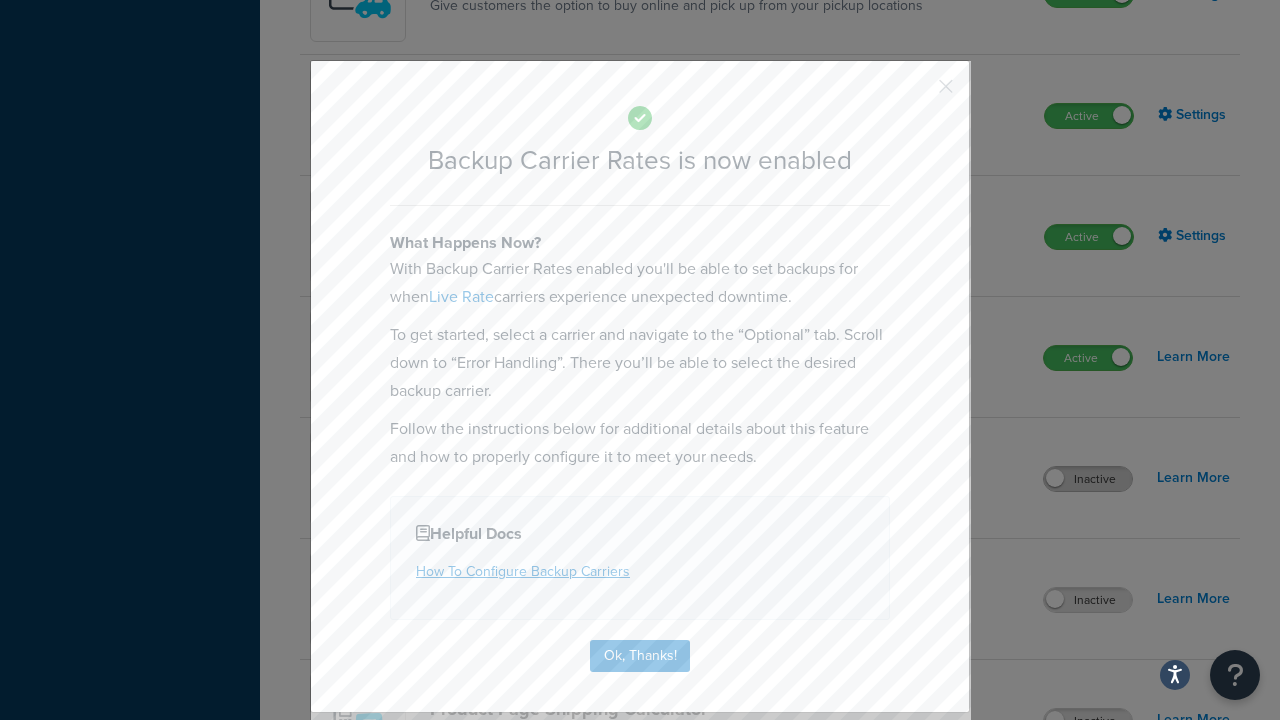 click at bounding box center (916, 93) 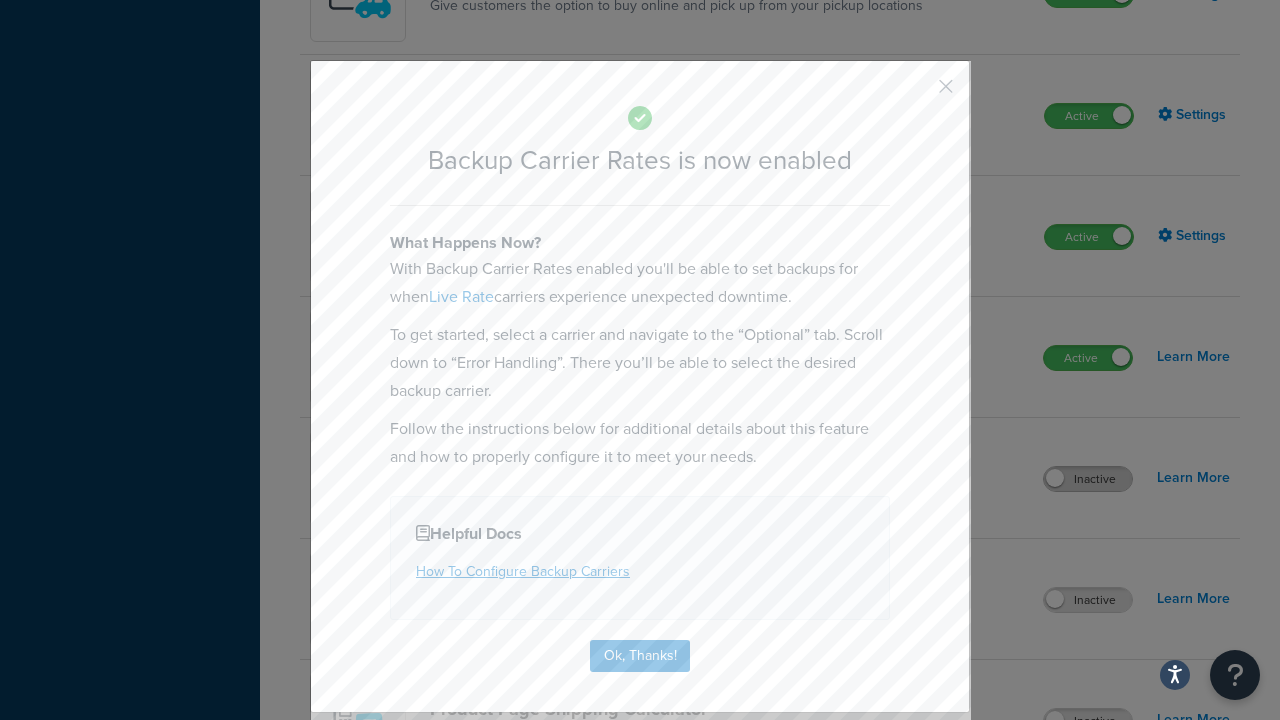 click on "Inactive" at bounding box center (1088, 479) 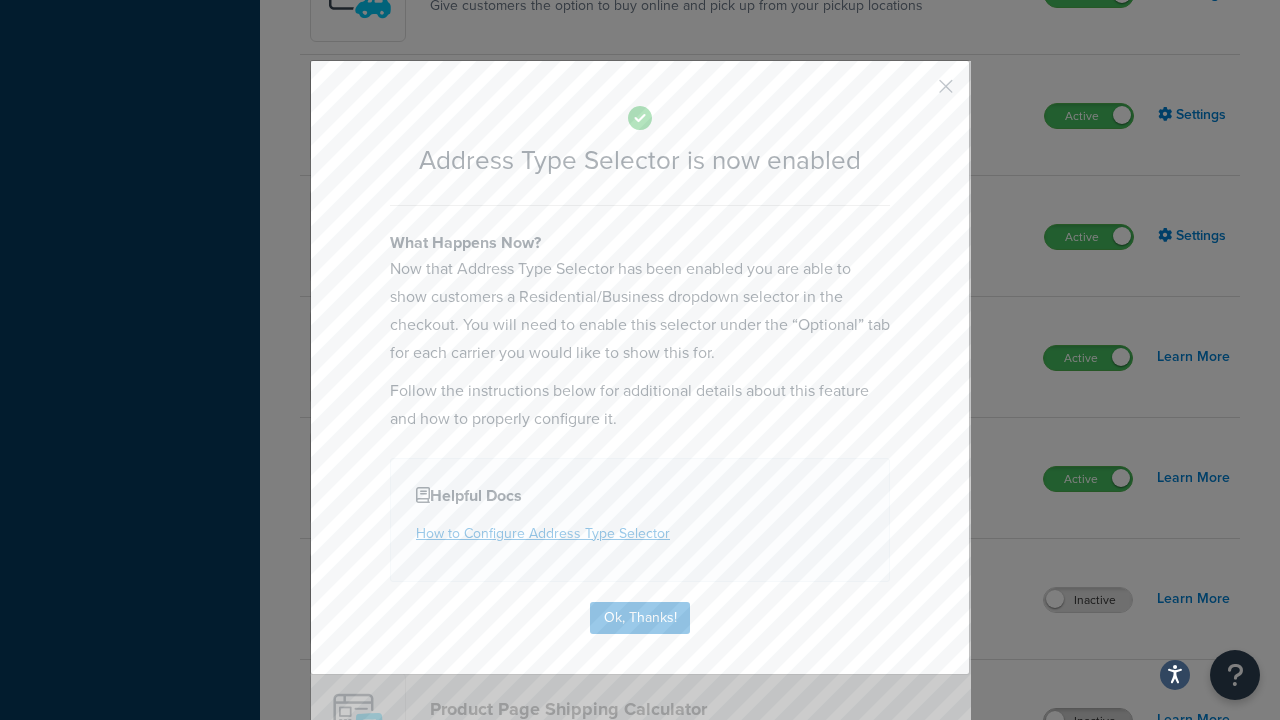 click at bounding box center (916, 93) 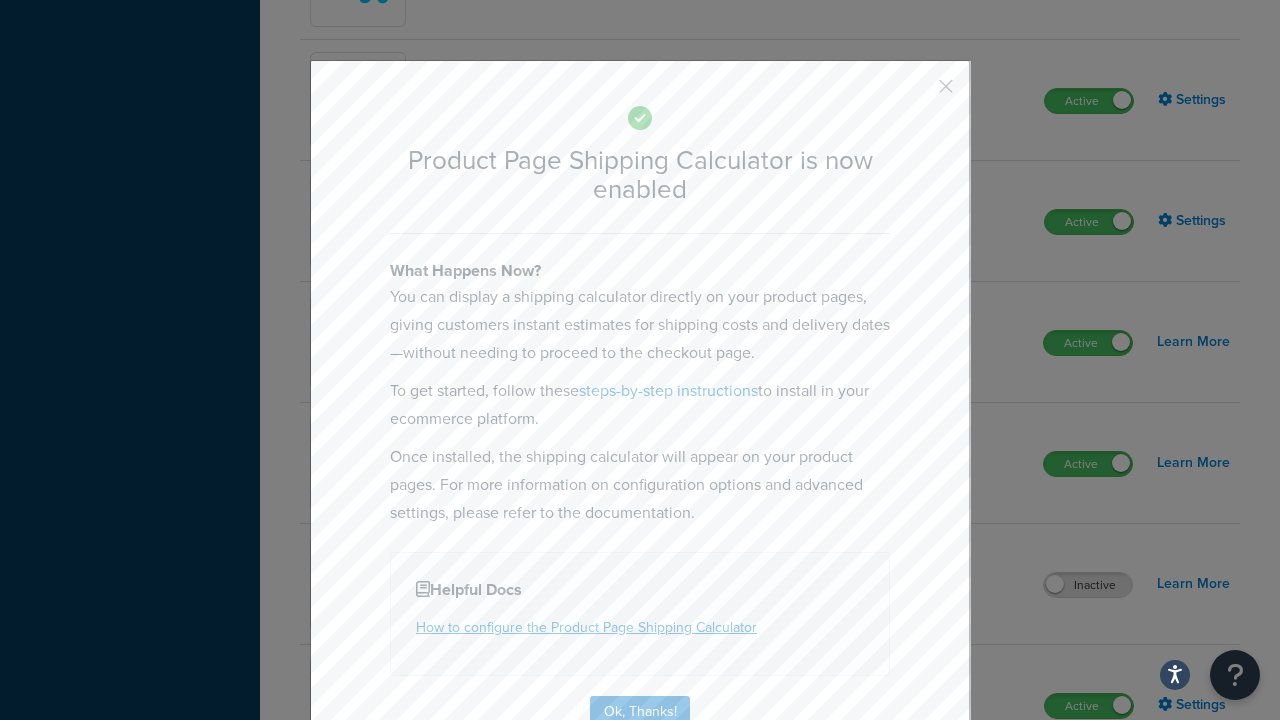 click at bounding box center [916, 93] 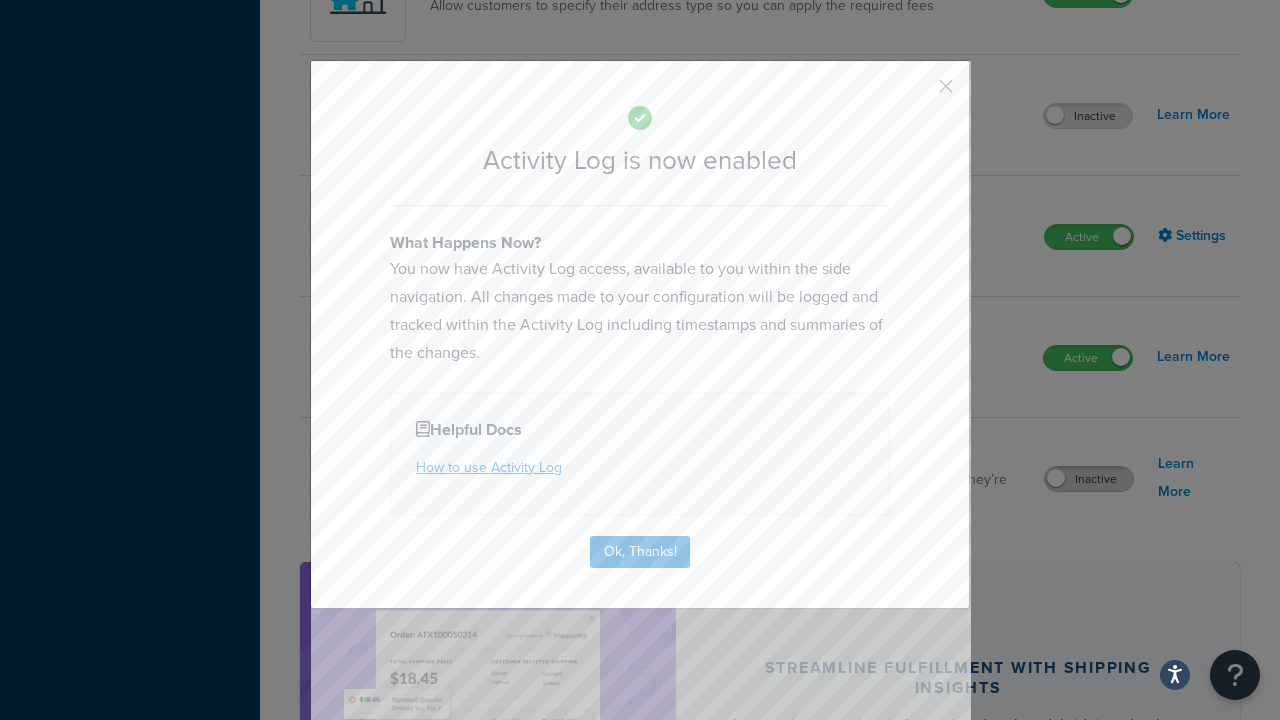 click at bounding box center (916, 93) 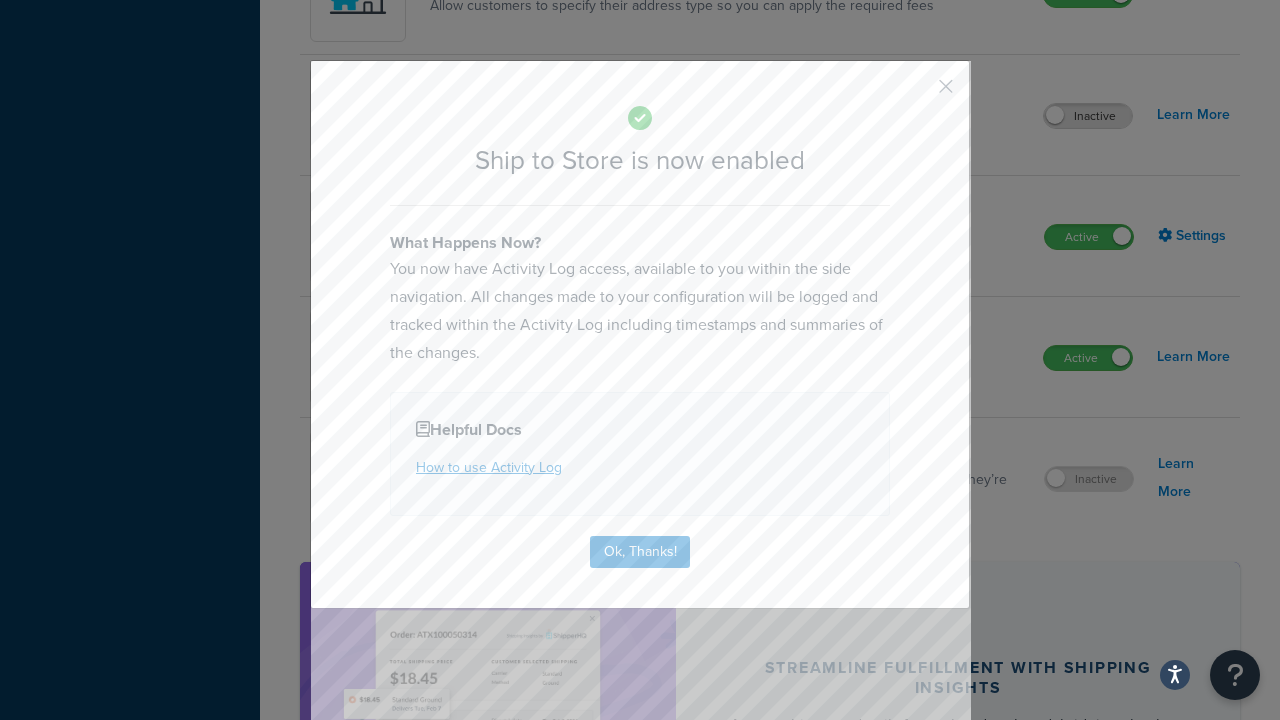 click at bounding box center [916, 93] 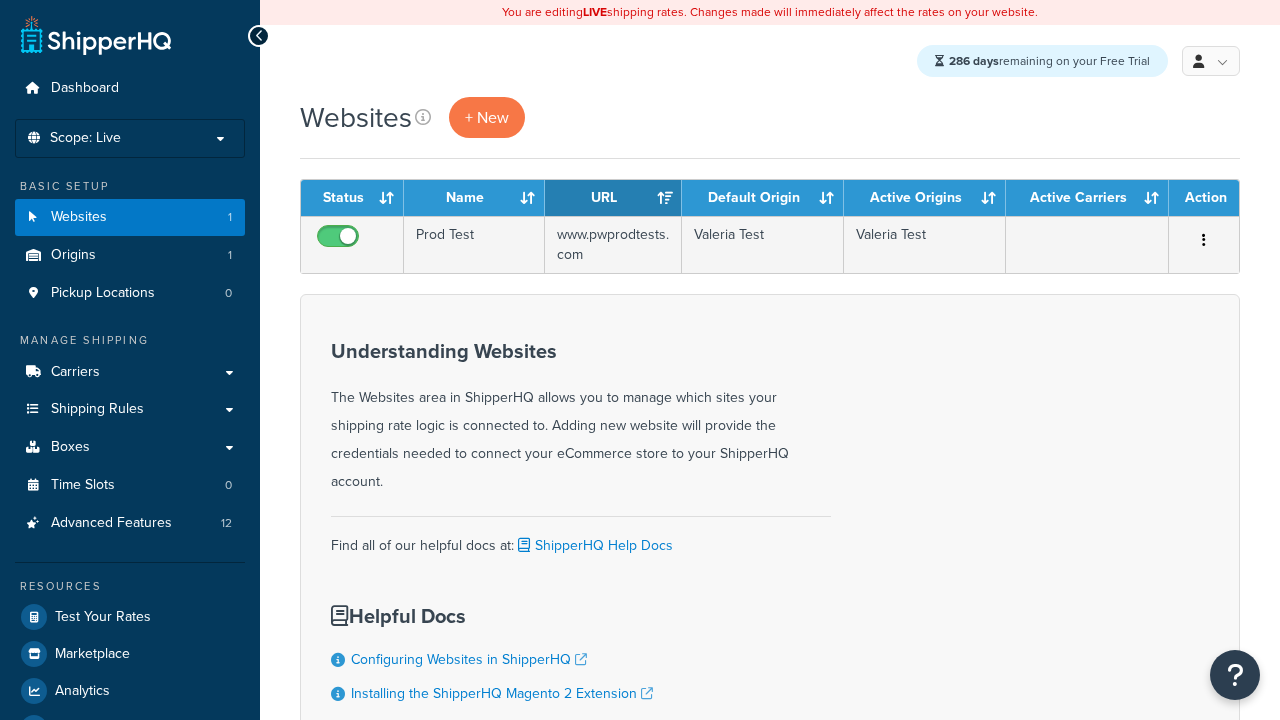 scroll, scrollTop: 0, scrollLeft: 0, axis: both 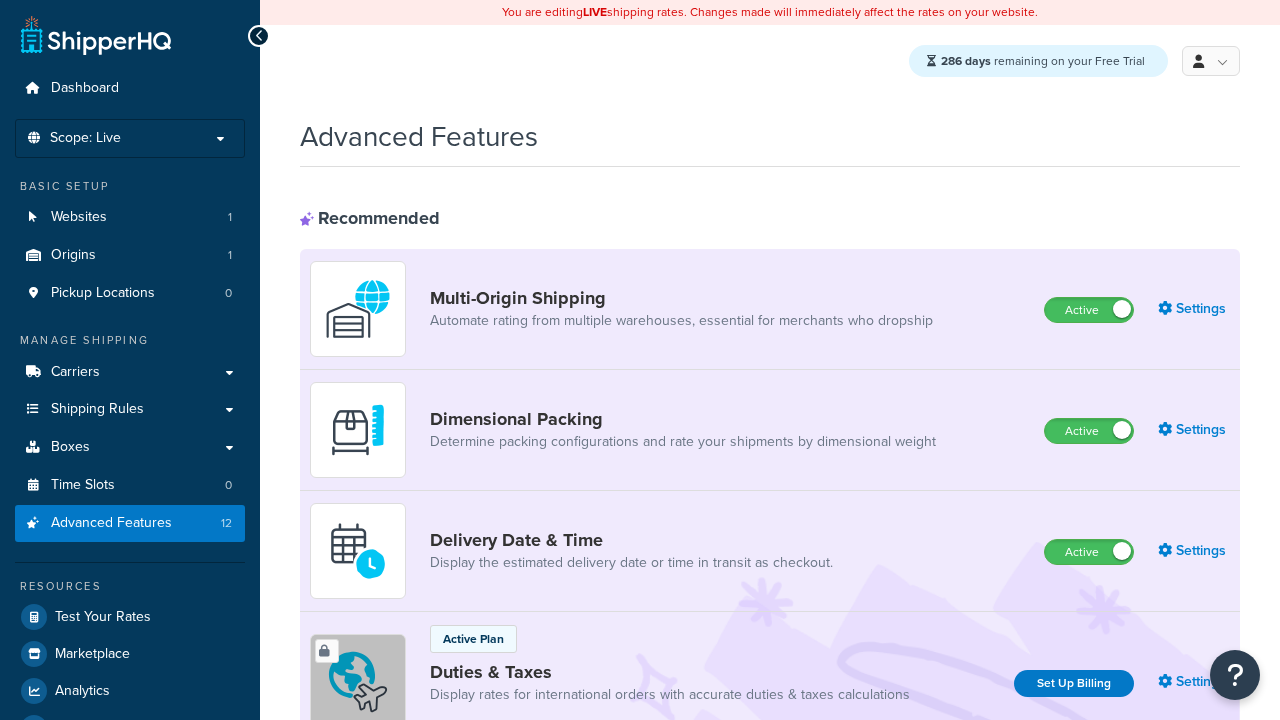 click on "Inactive" at bounding box center [1088, 1613] 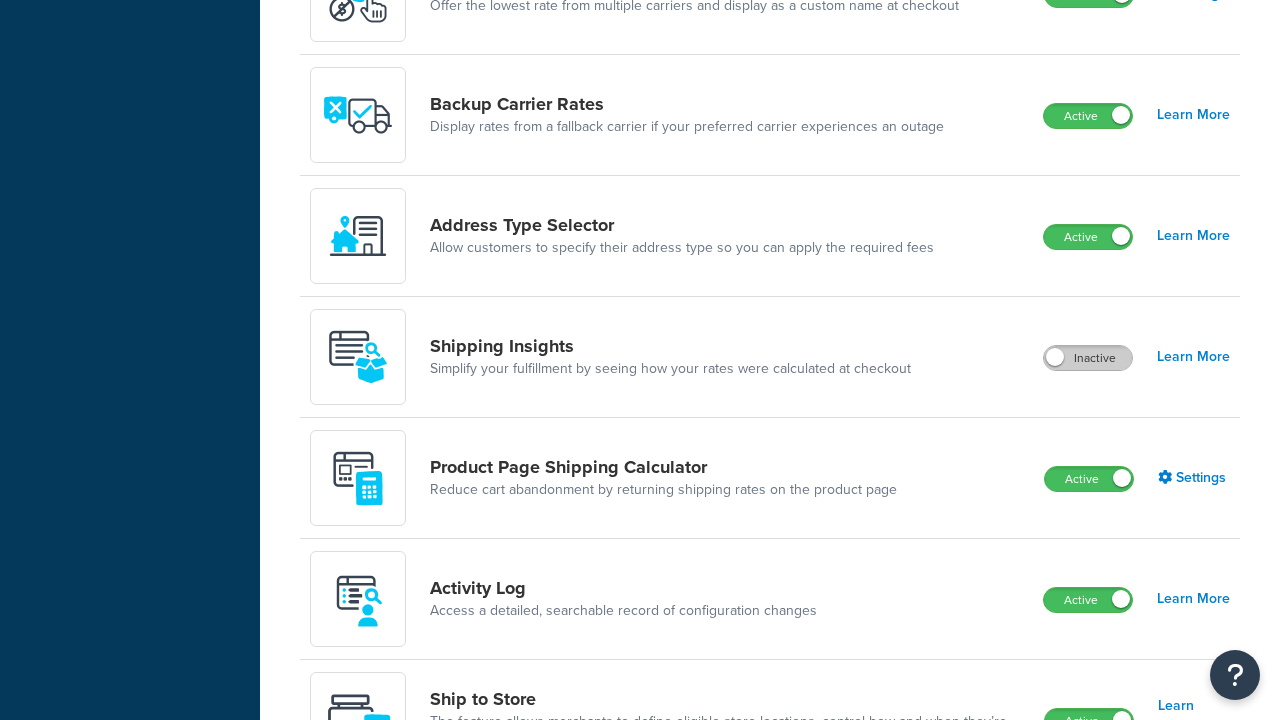 scroll, scrollTop: 0, scrollLeft: 0, axis: both 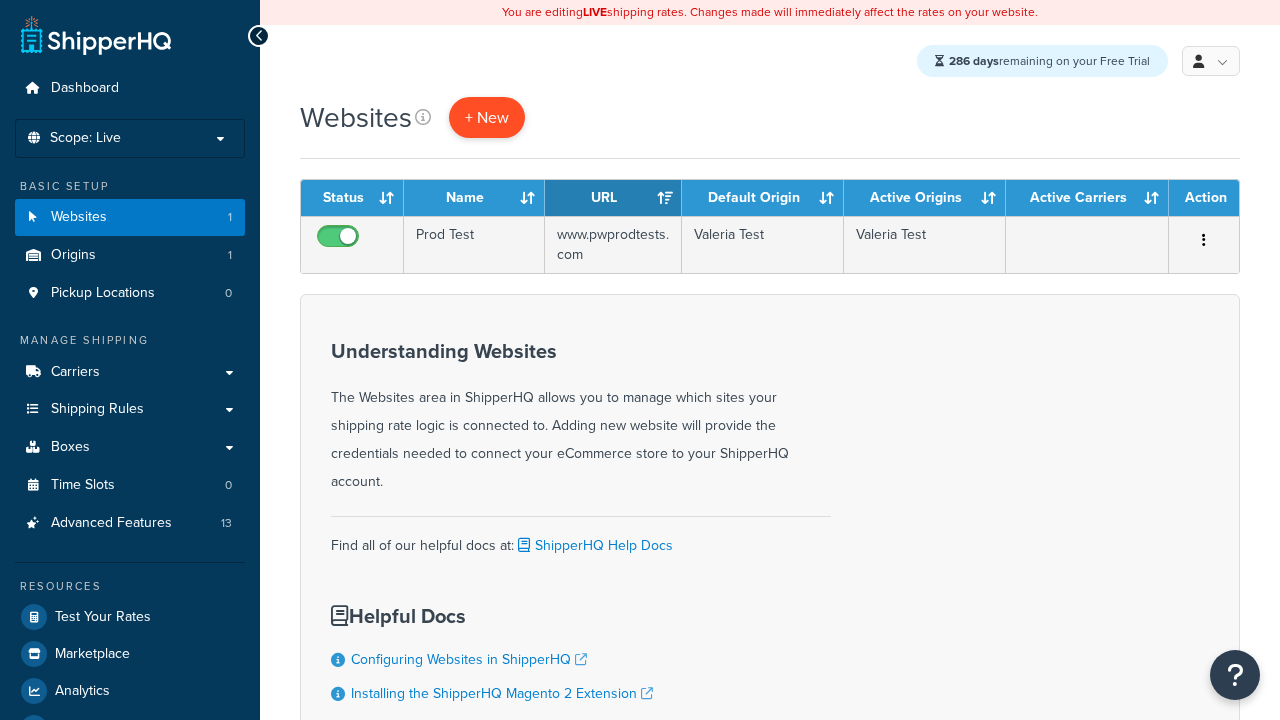 click on "+ New" at bounding box center (487, 117) 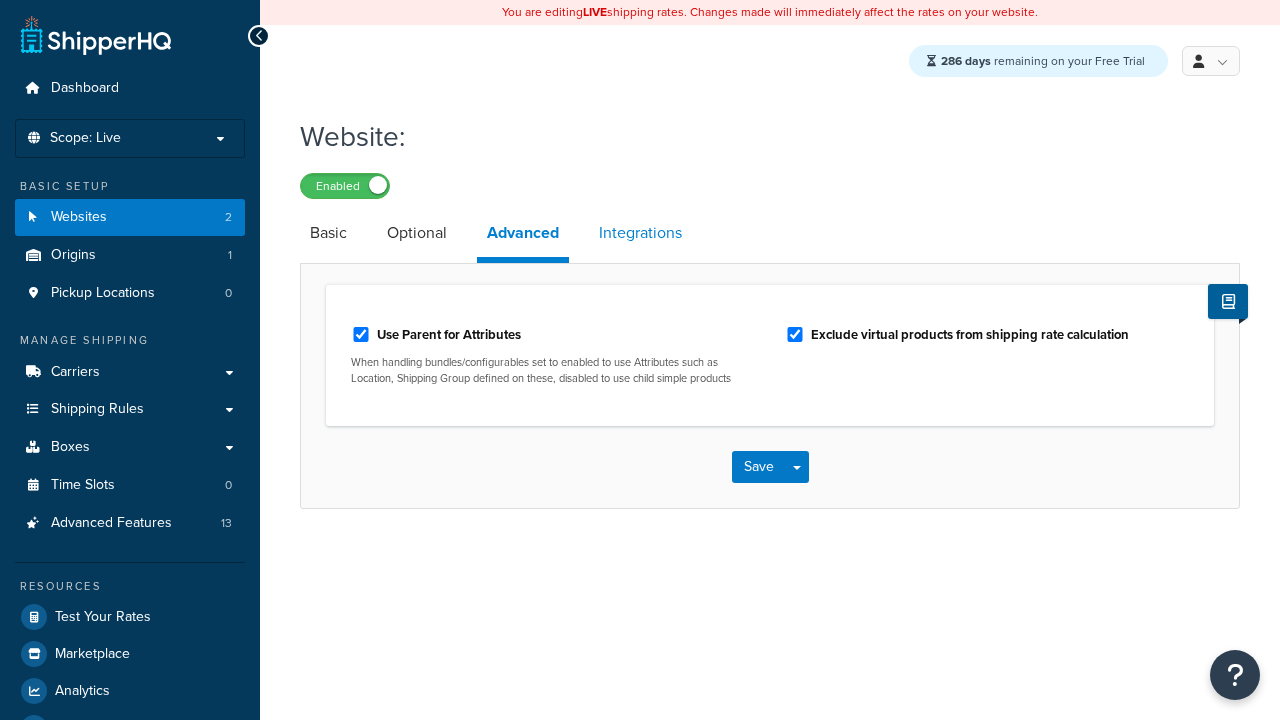 click on "Integrations" at bounding box center (640, 233) 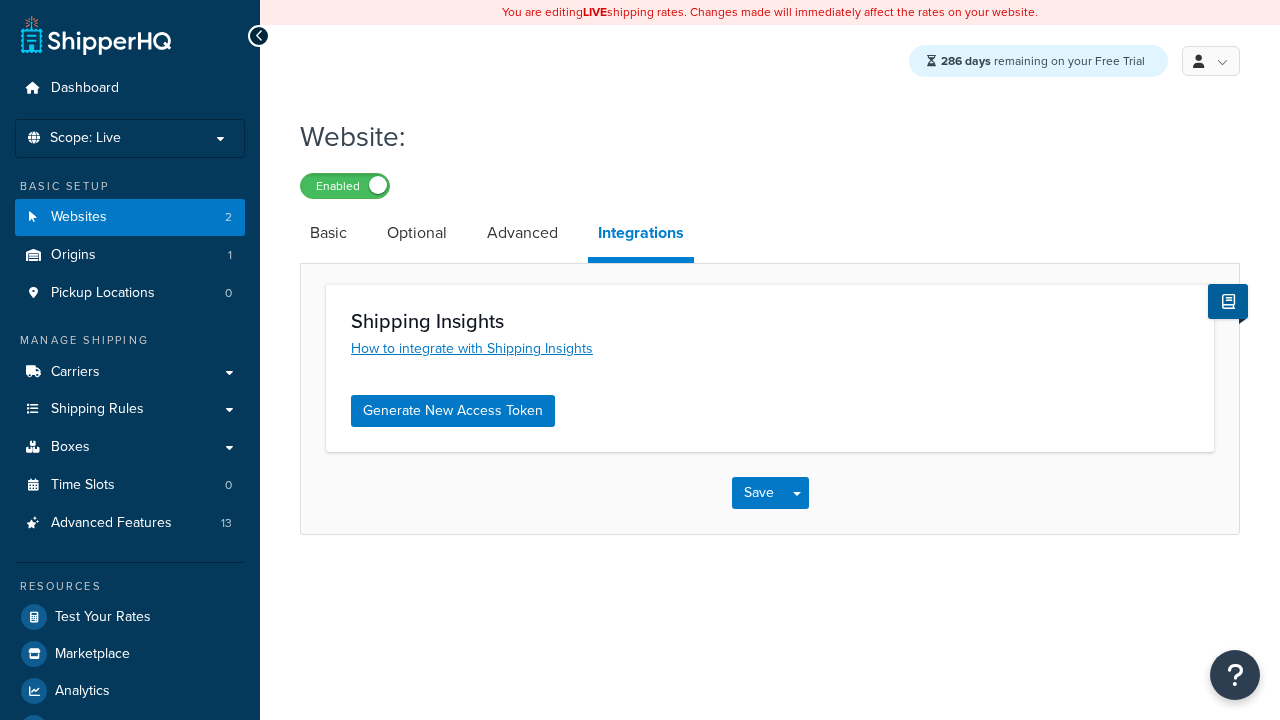 scroll, scrollTop: 0, scrollLeft: 0, axis: both 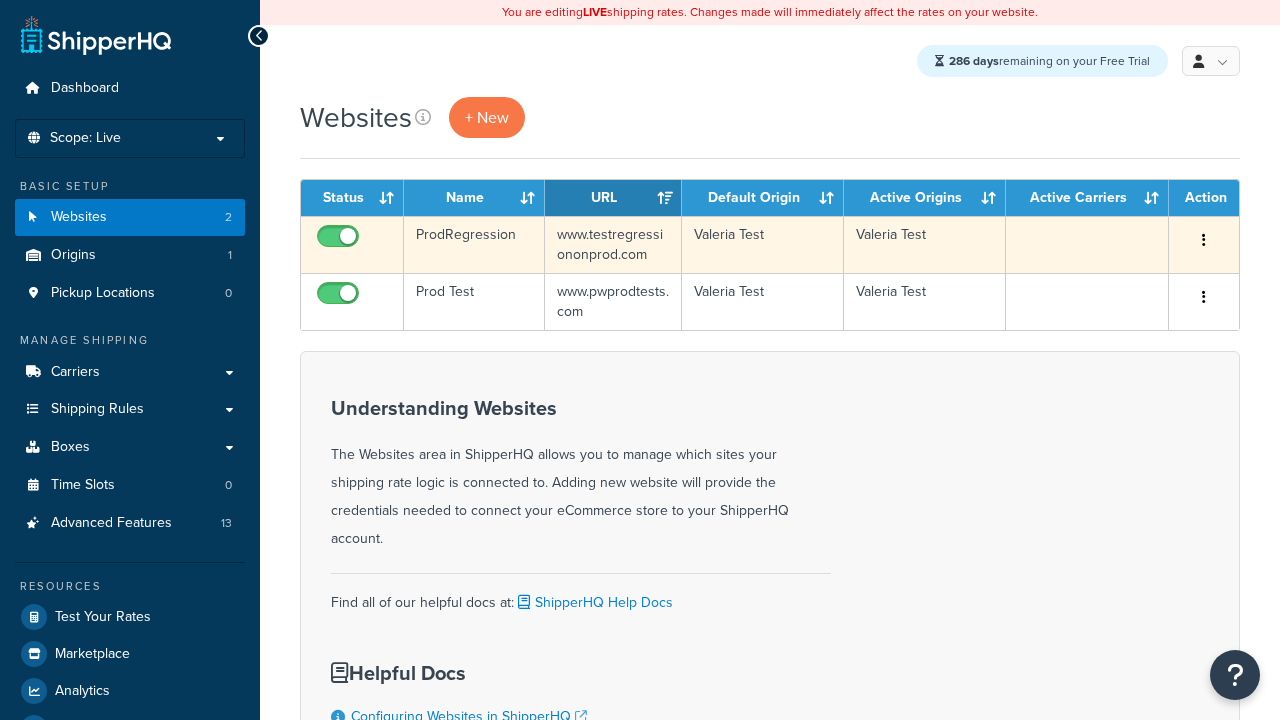 click at bounding box center [1204, 240] 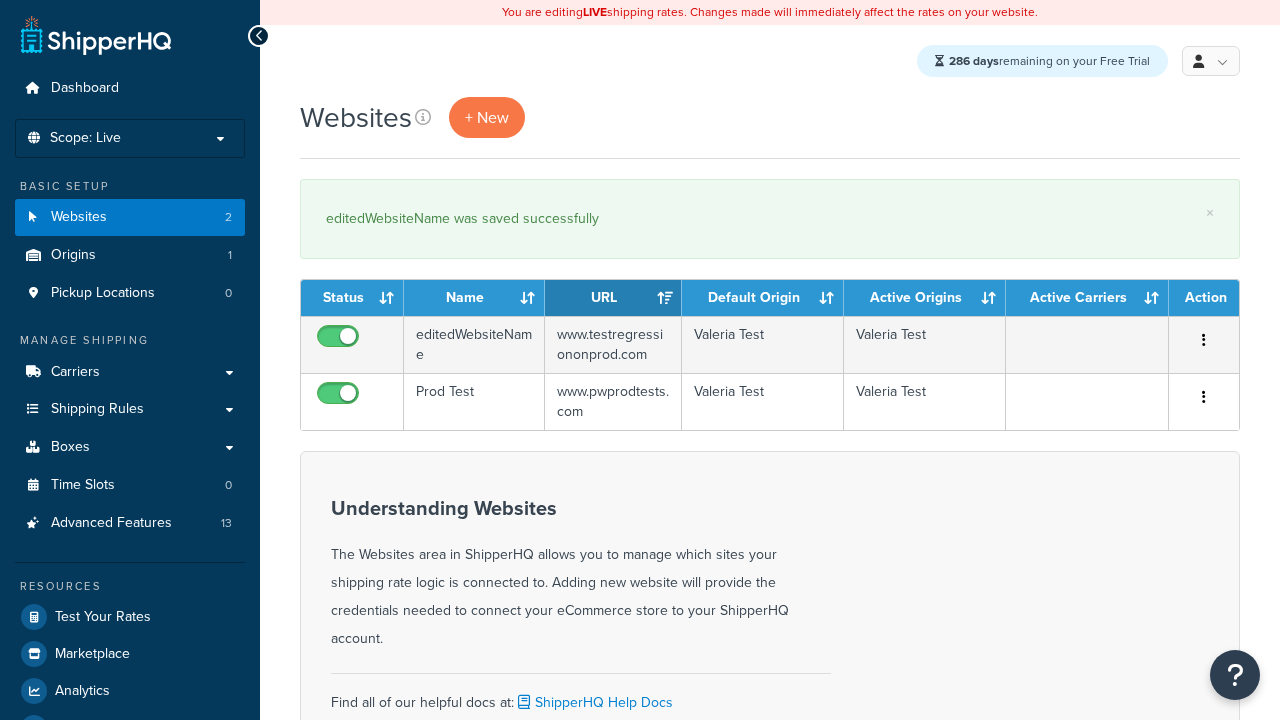 scroll, scrollTop: 0, scrollLeft: 0, axis: both 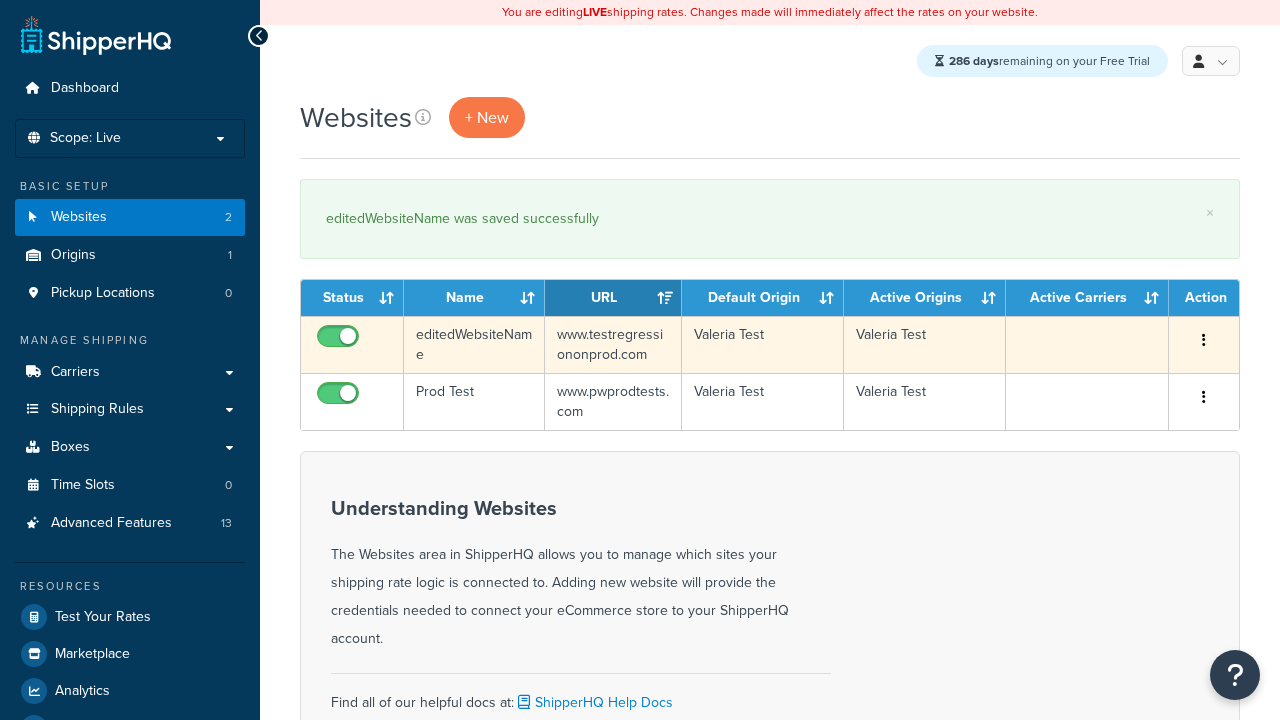 click at bounding box center [1204, 340] 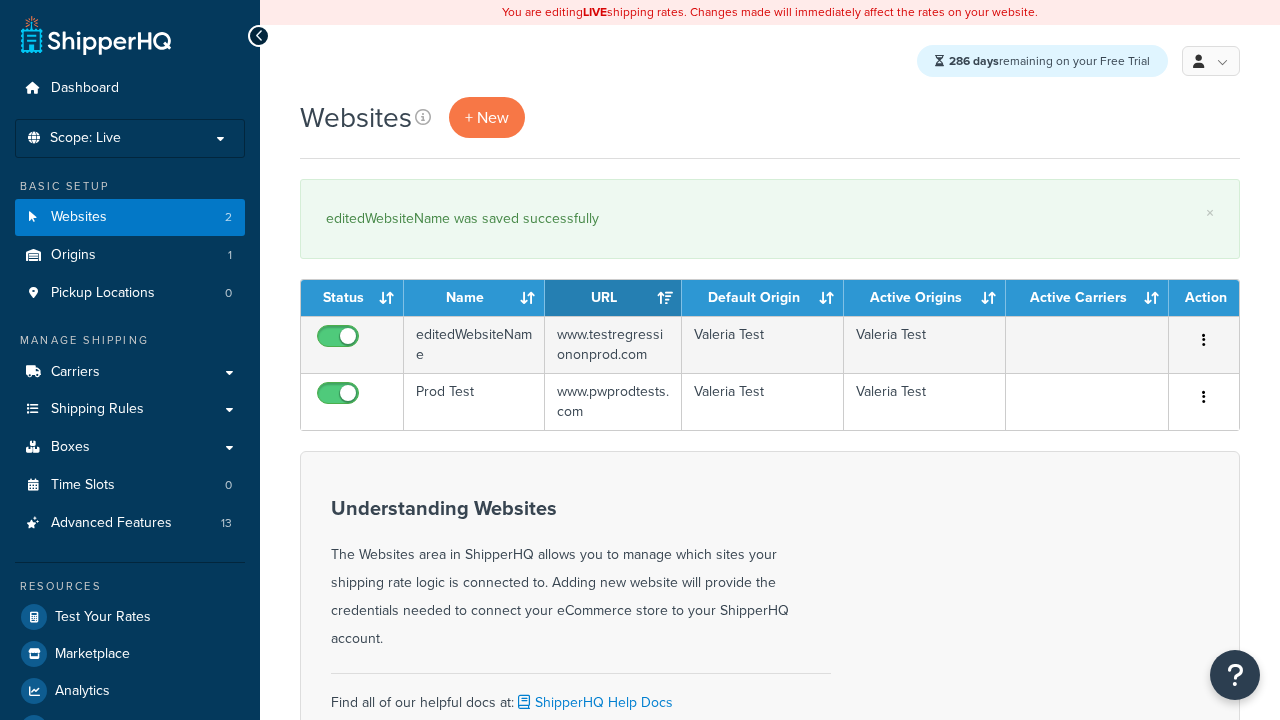 click on "Duplicate" at bounding box center (0, 0) 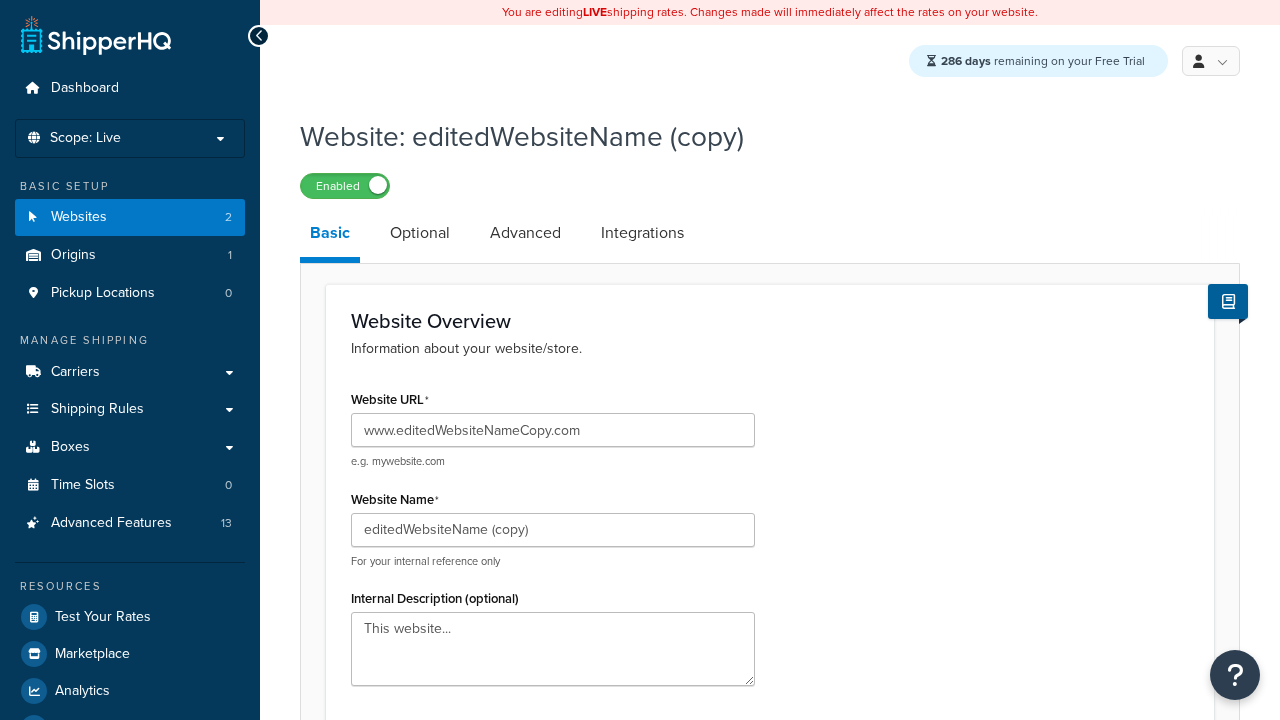 scroll, scrollTop: 708, scrollLeft: 0, axis: vertical 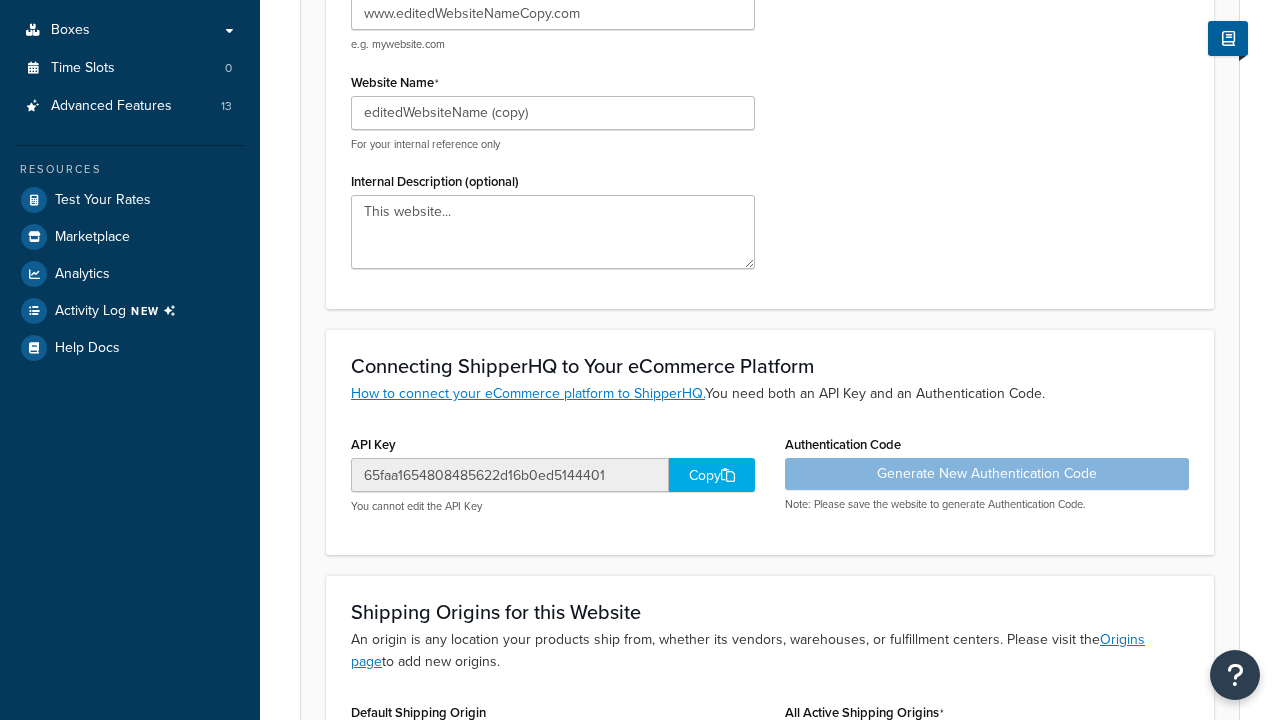 type on "www.editedWebsiteNameCopy.com" 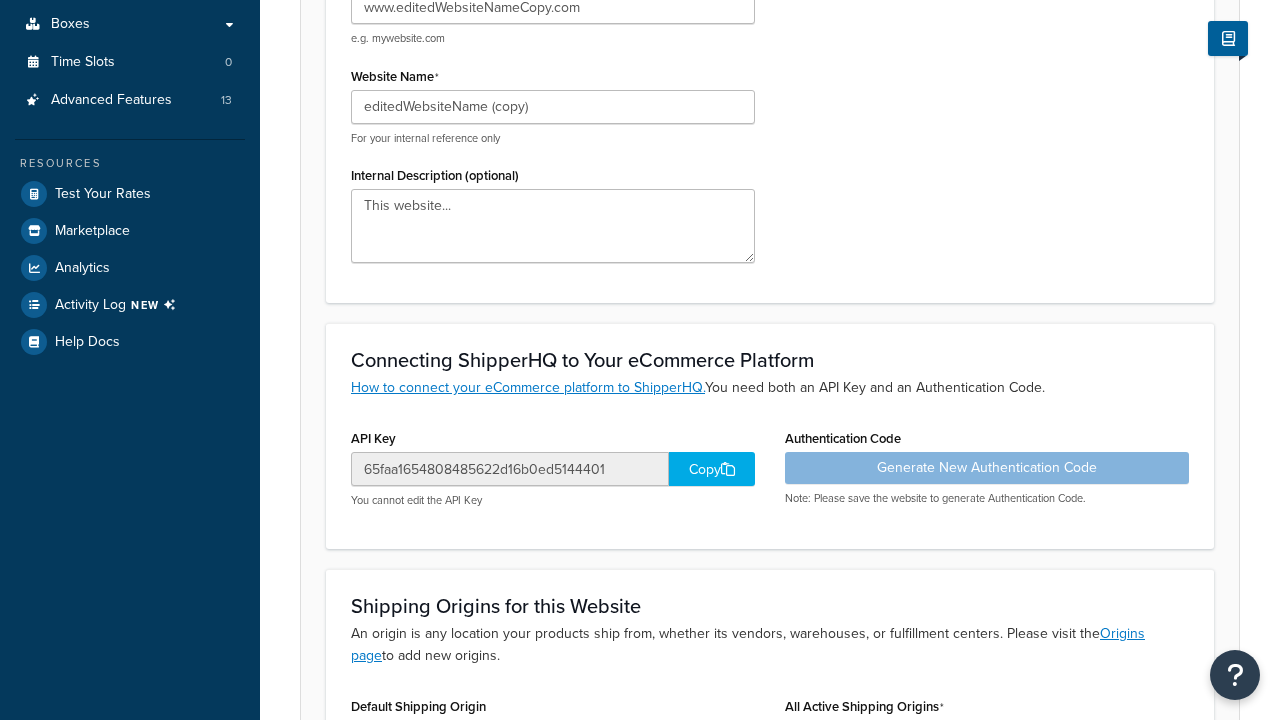 click on "Save" at bounding box center (759, 861) 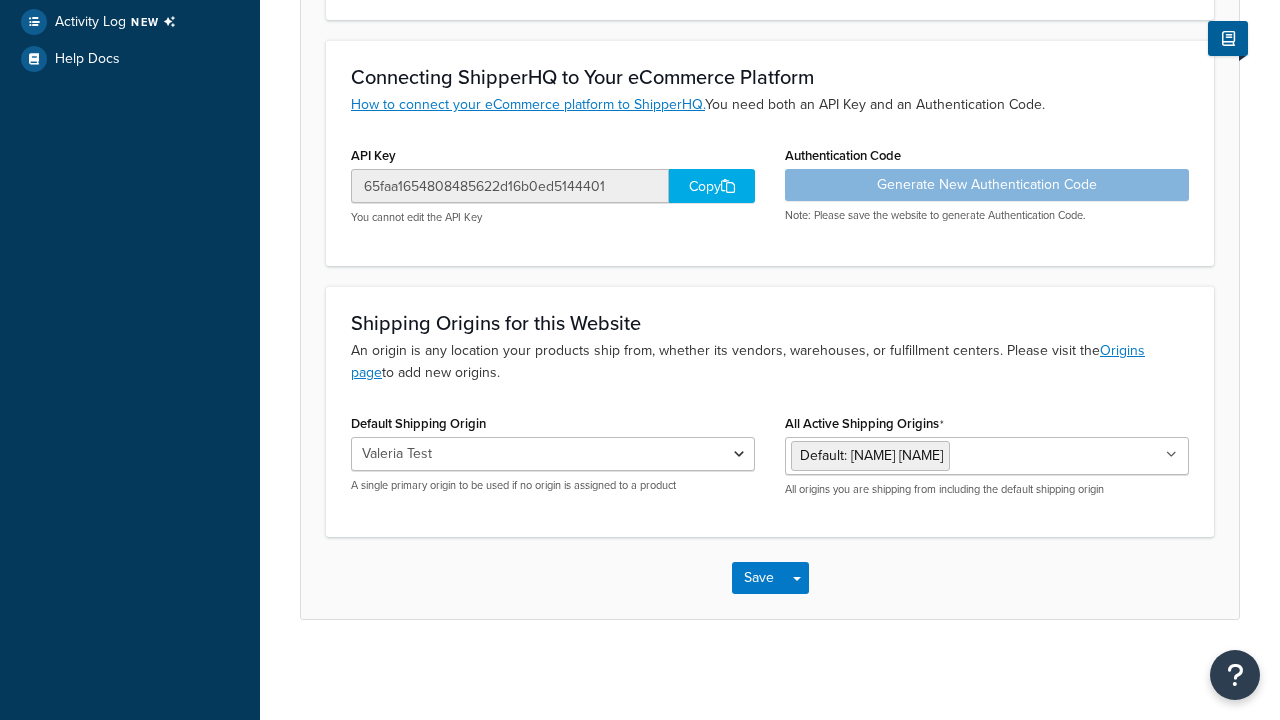 scroll, scrollTop: 0, scrollLeft: 0, axis: both 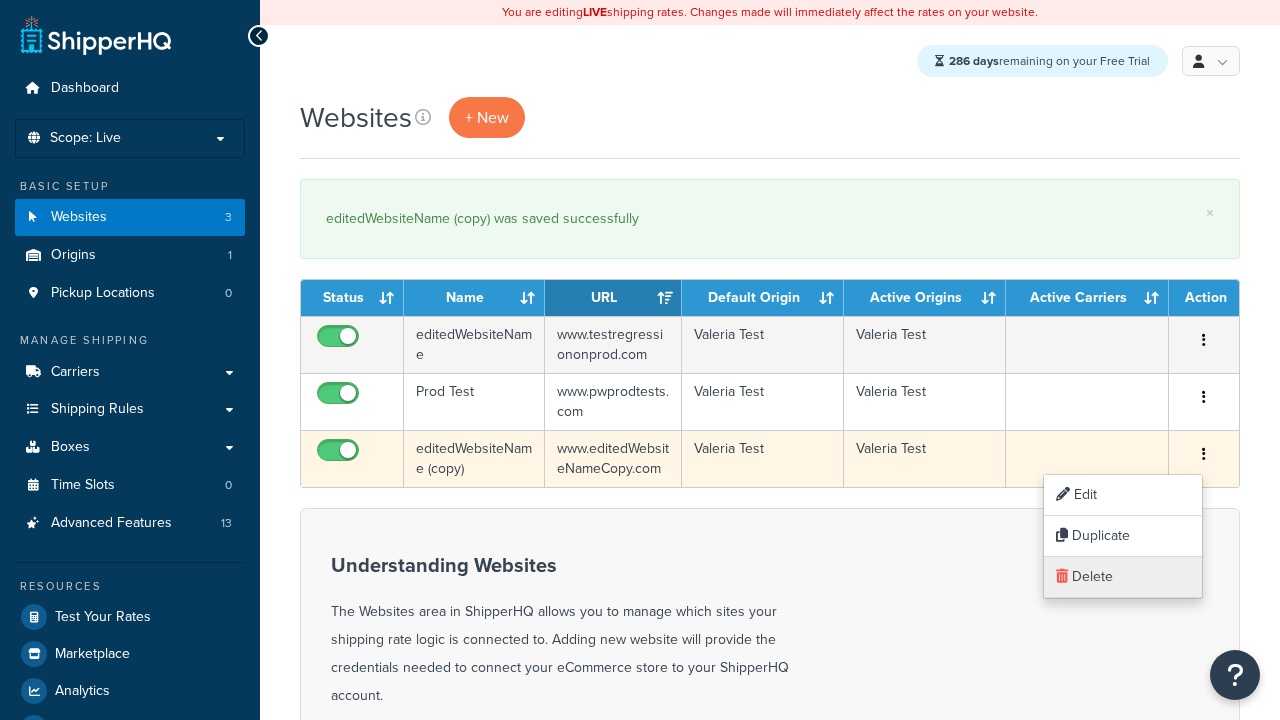 click on "Delete" at bounding box center (1123, 577) 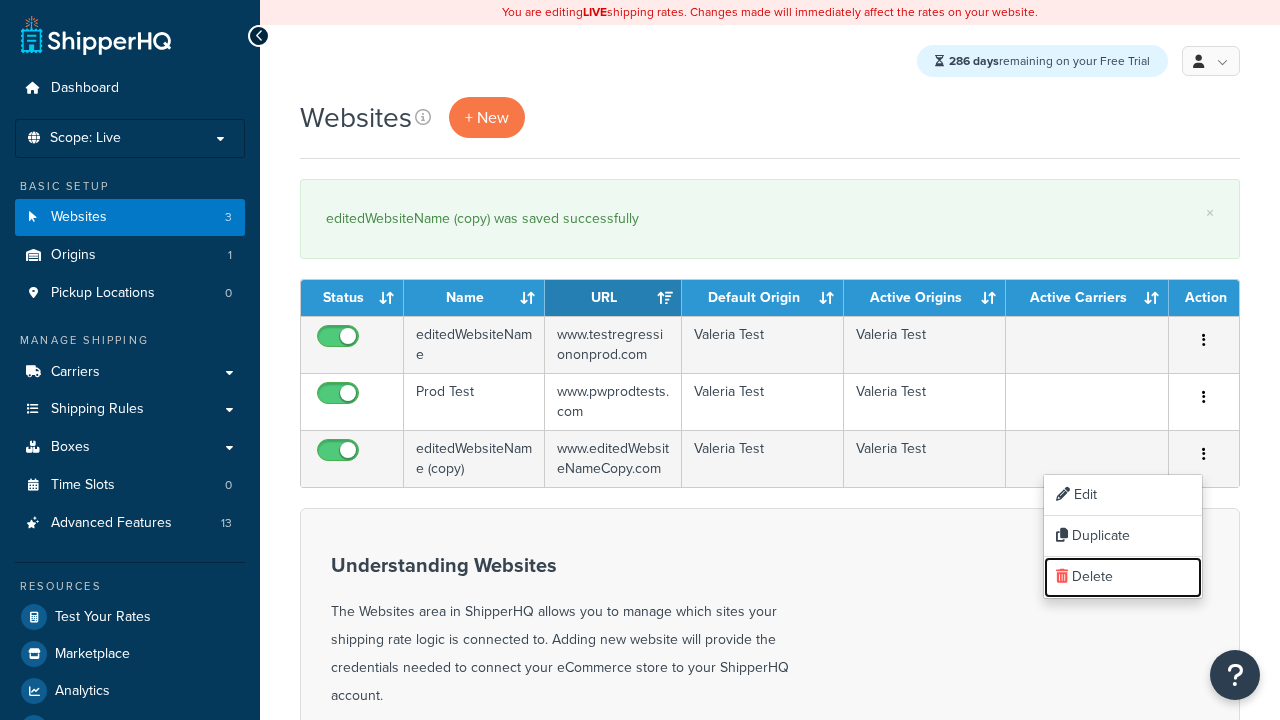 scroll, scrollTop: 0, scrollLeft: 0, axis: both 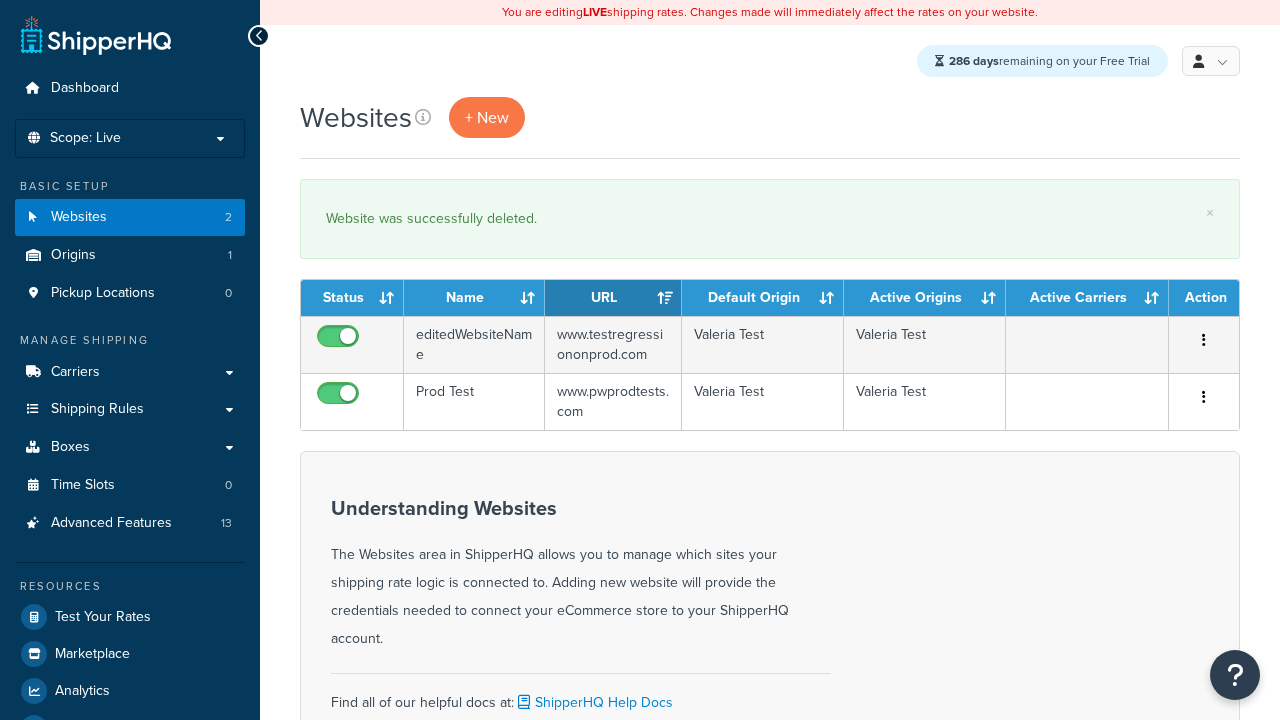 click on "Status" at bounding box center (352, 298) 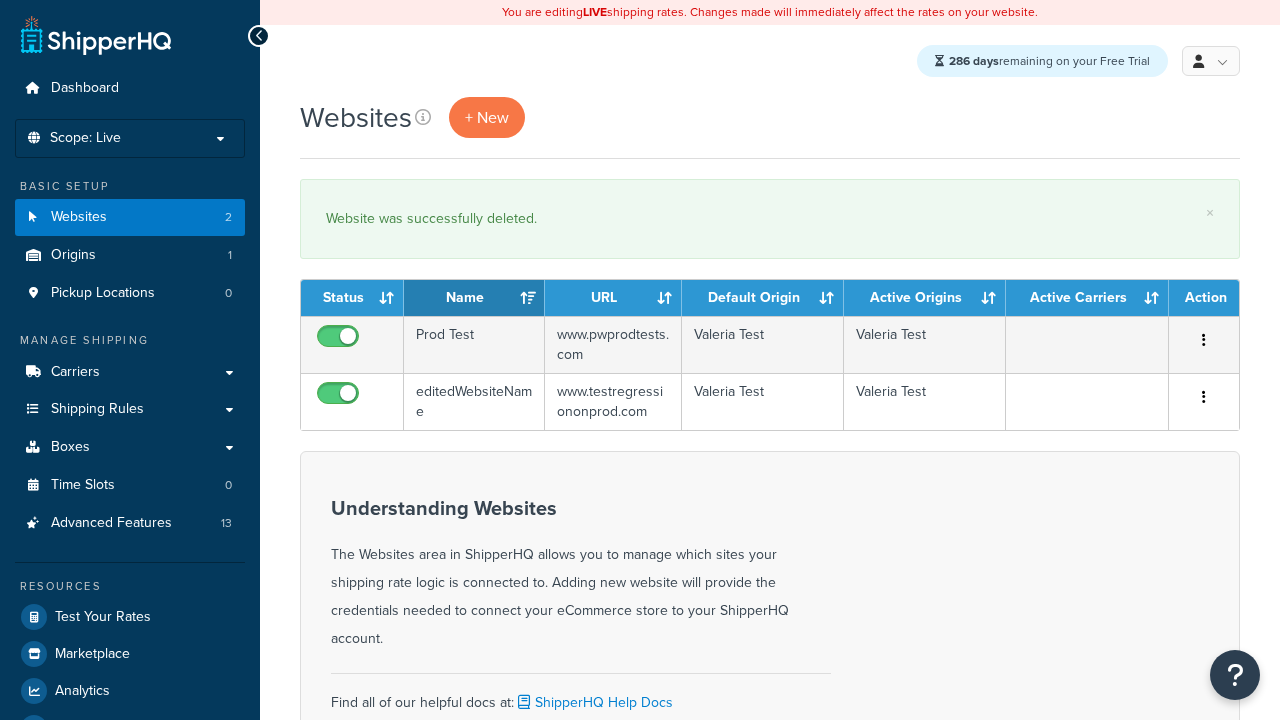 click on "URL" at bounding box center (613, 298) 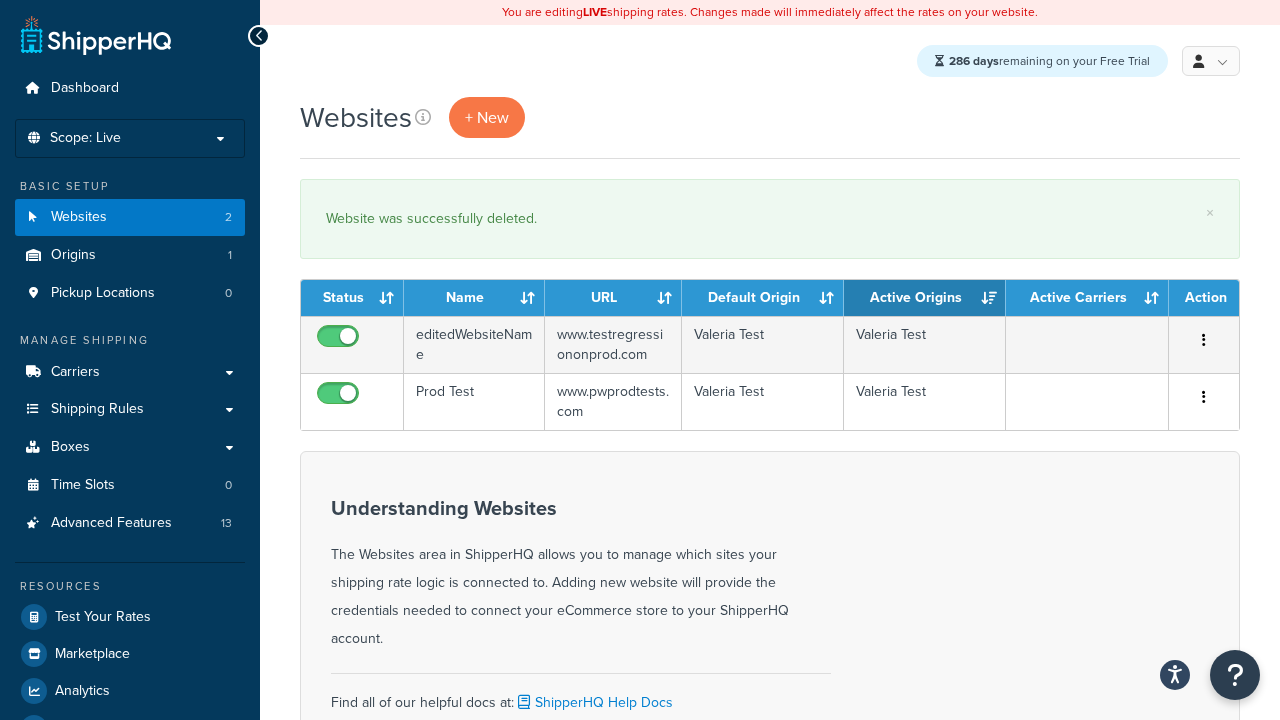 click on "Active Origins" at bounding box center [925, 298] 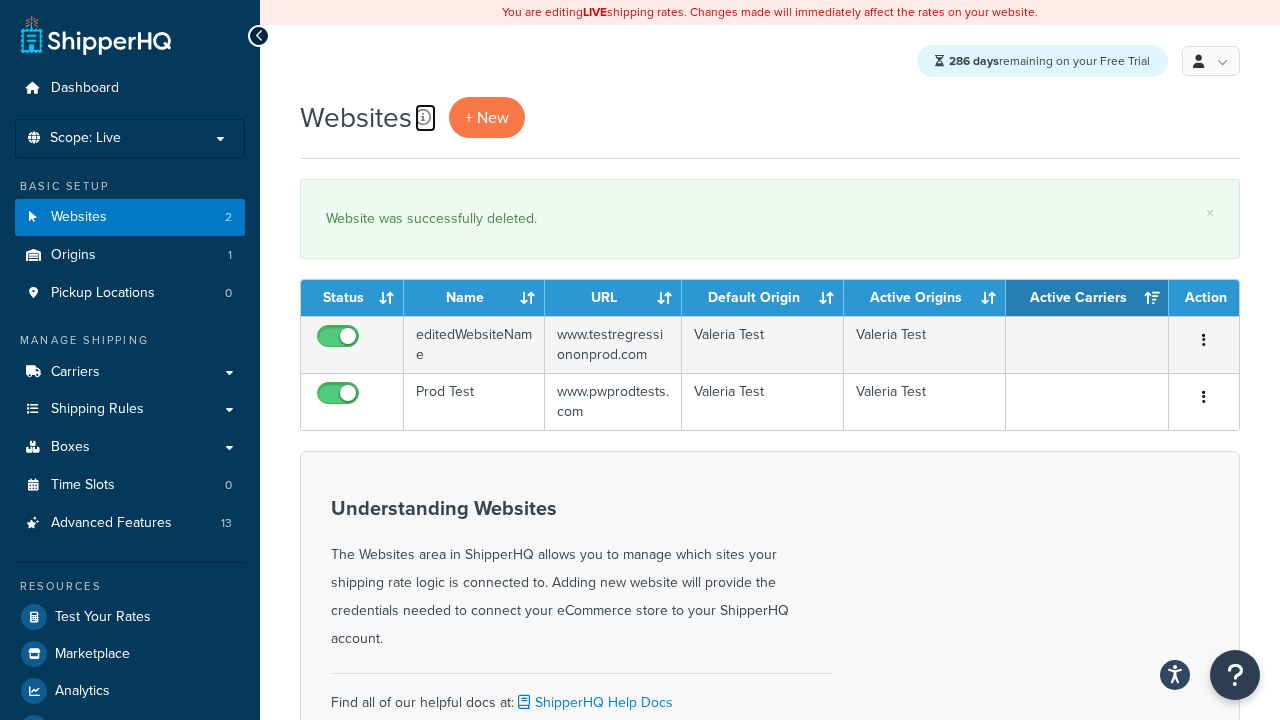 click at bounding box center (423, 117) 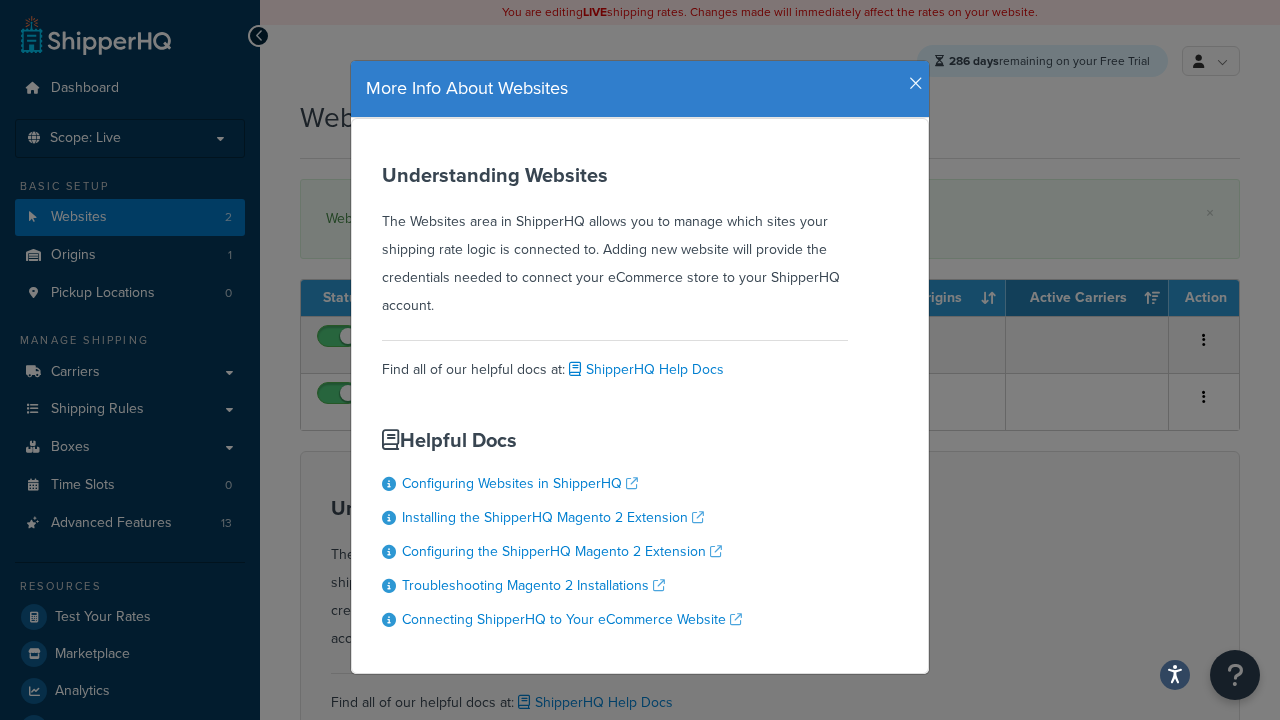 click at bounding box center [916, 84] 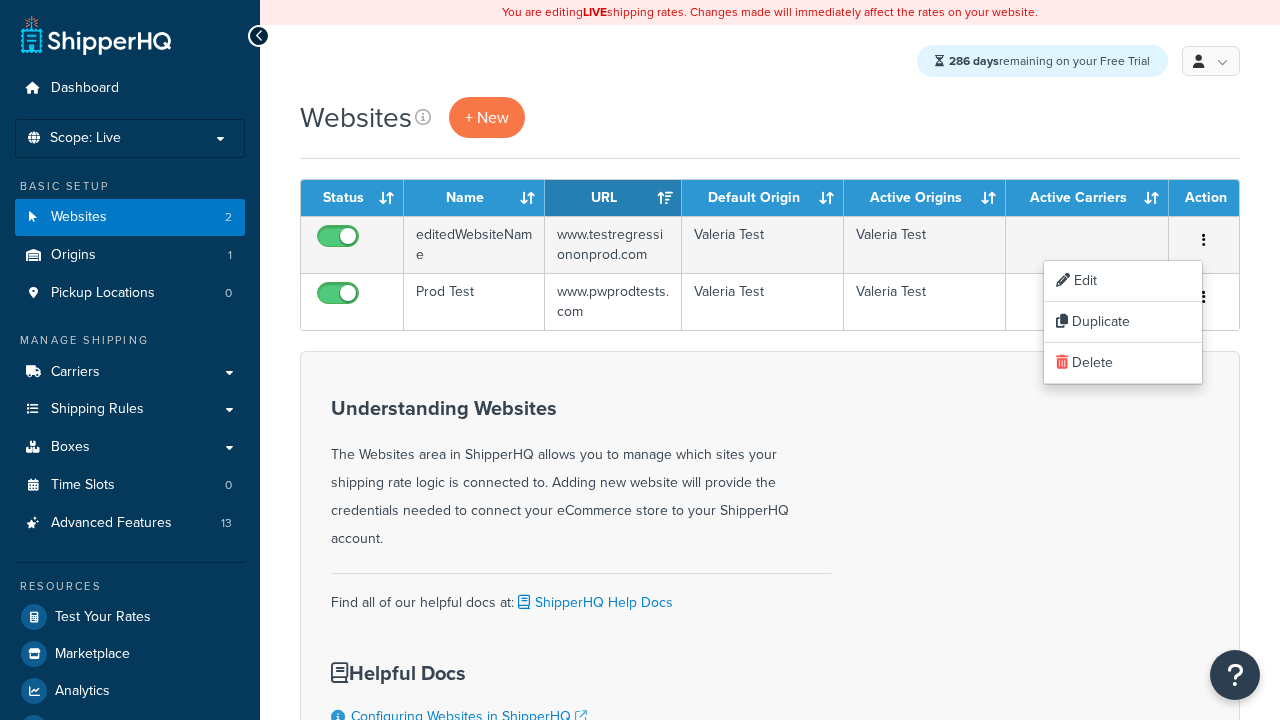 scroll, scrollTop: 0, scrollLeft: 0, axis: both 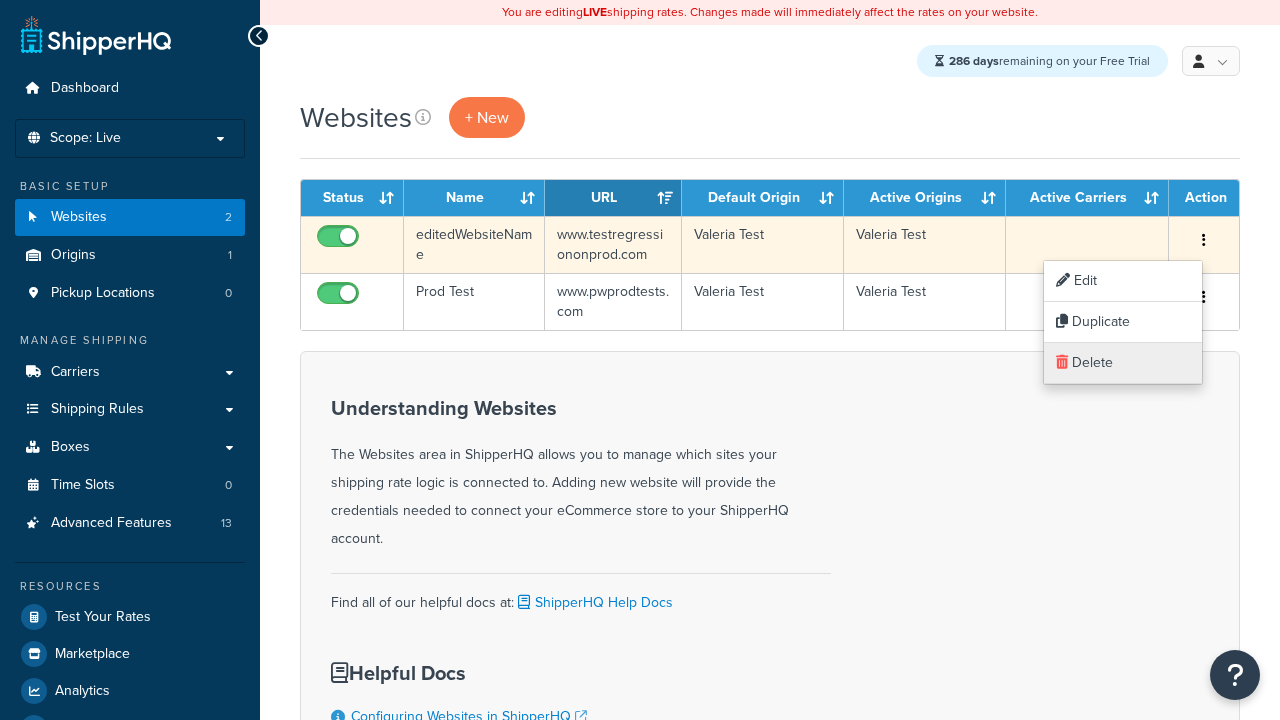 click on "Delete" at bounding box center (1123, 363) 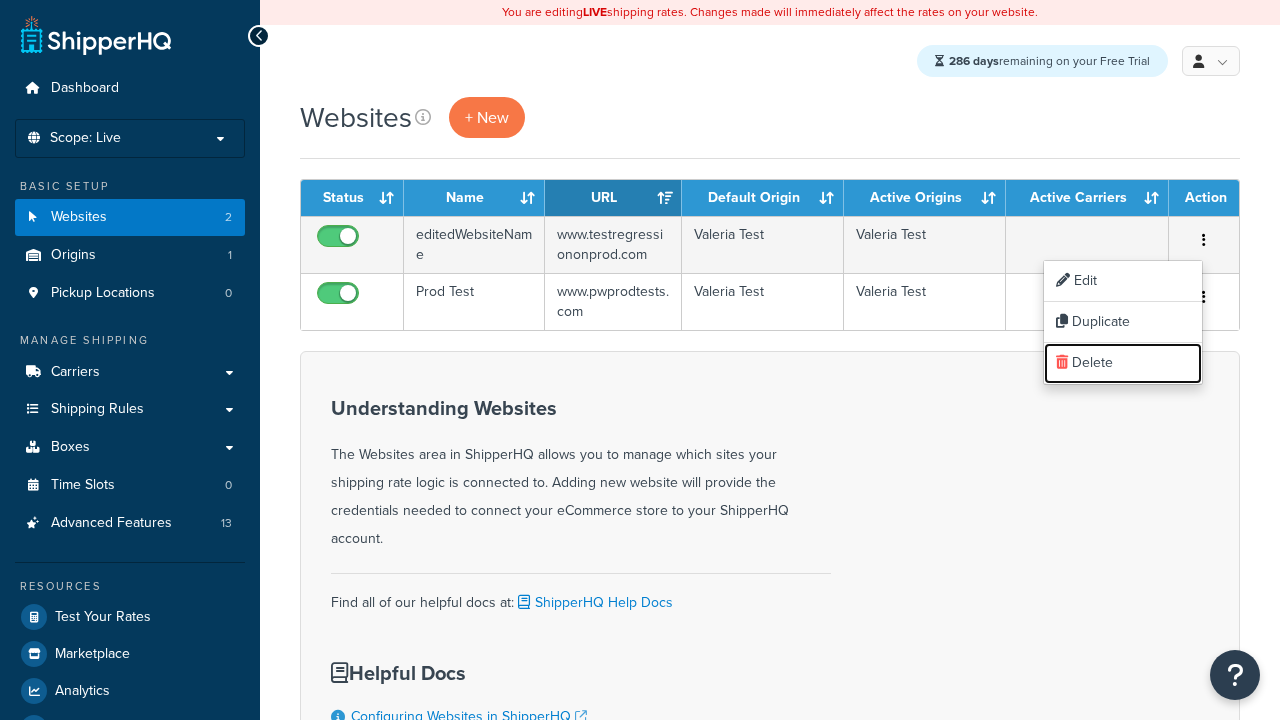 scroll, scrollTop: 0, scrollLeft: 0, axis: both 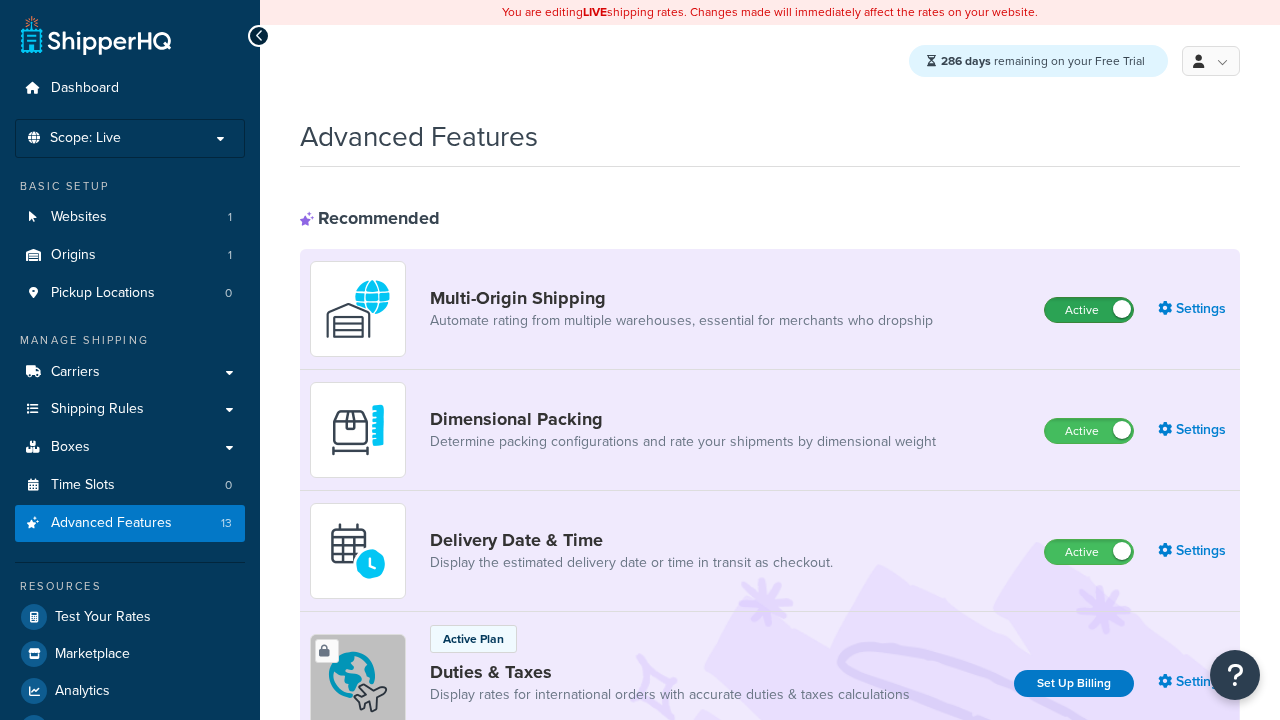 click on "Active" at bounding box center [1089, 310] 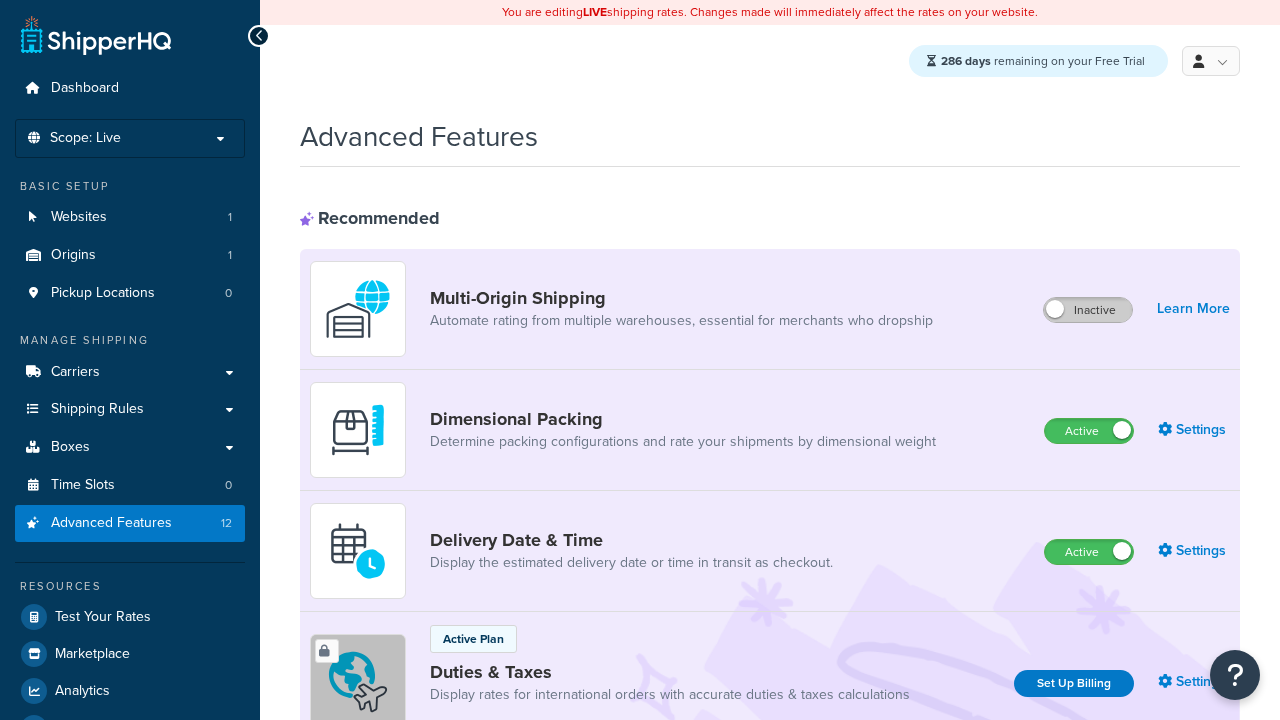 scroll, scrollTop: 0, scrollLeft: 0, axis: both 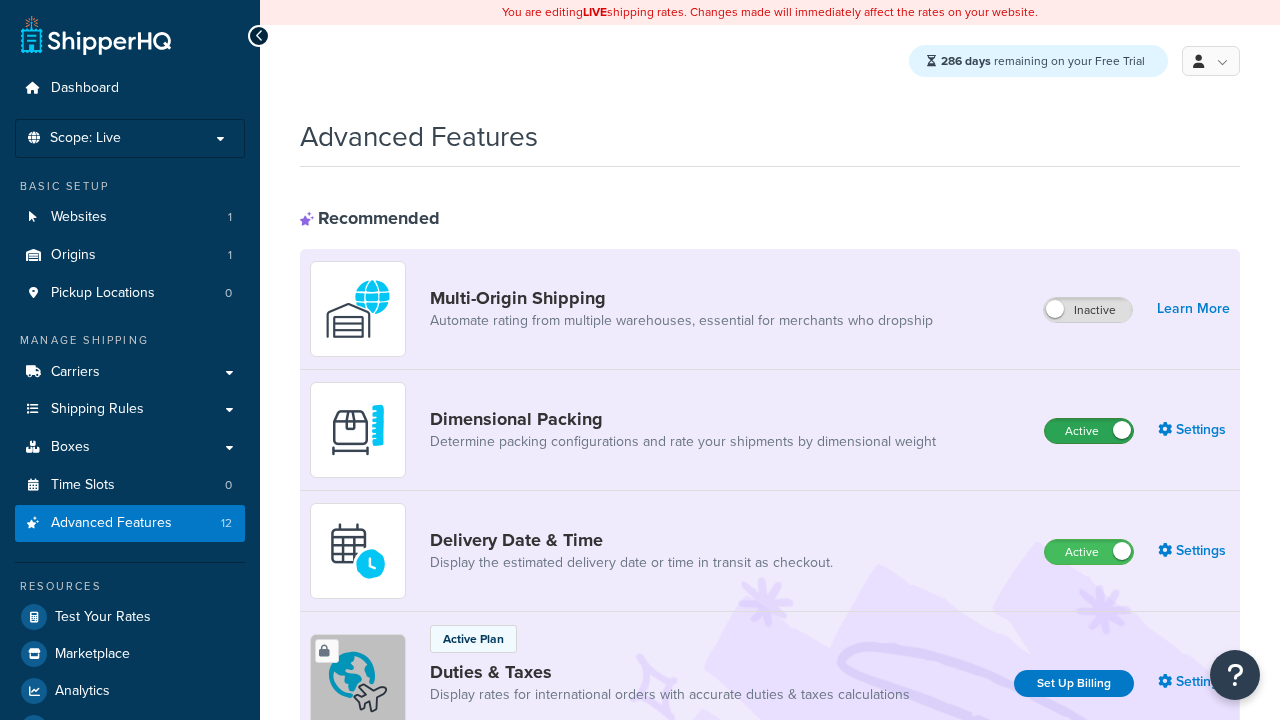 click on "Active" at bounding box center (1089, 431) 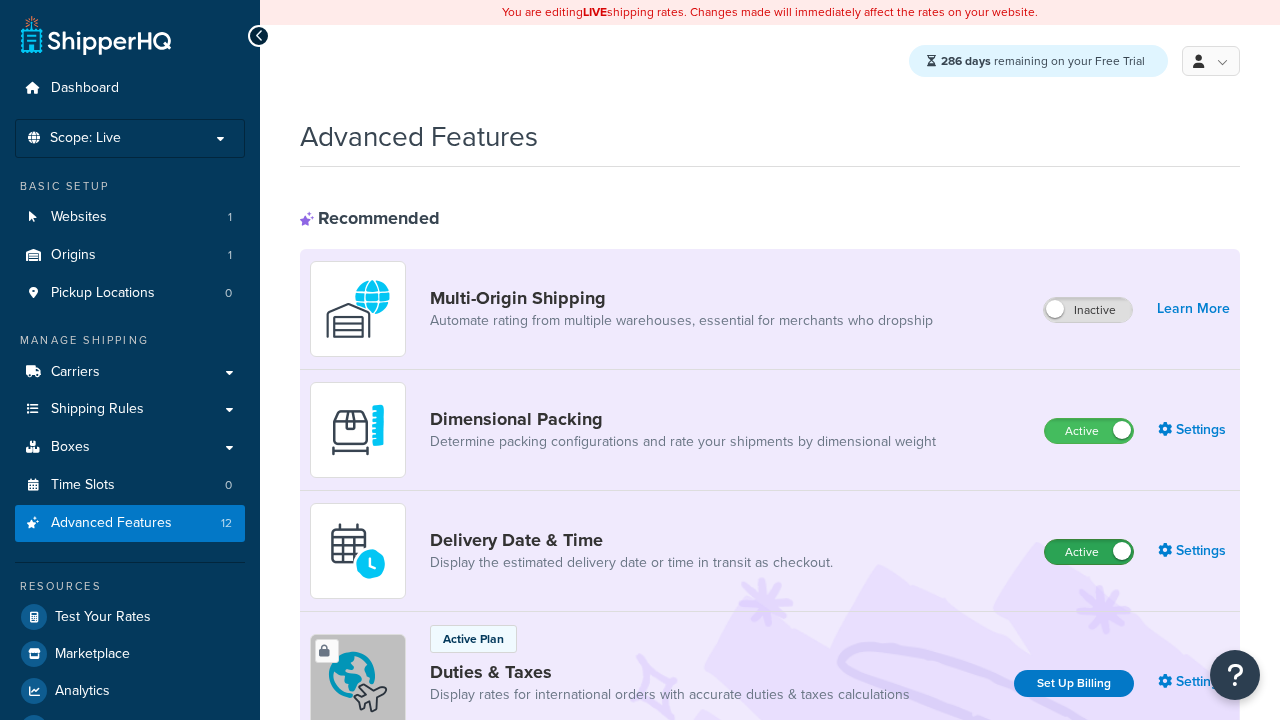 click on "Active" at bounding box center (1089, 552) 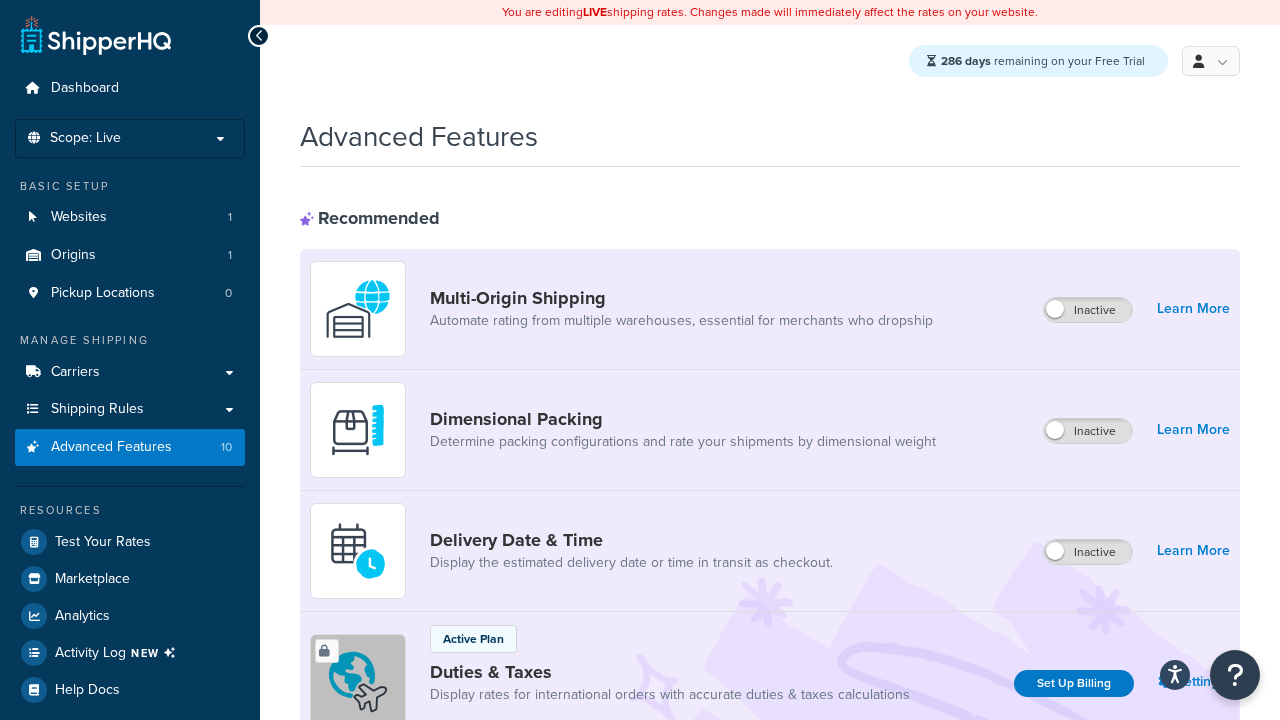 click on "Active" at bounding box center (1089, 887) 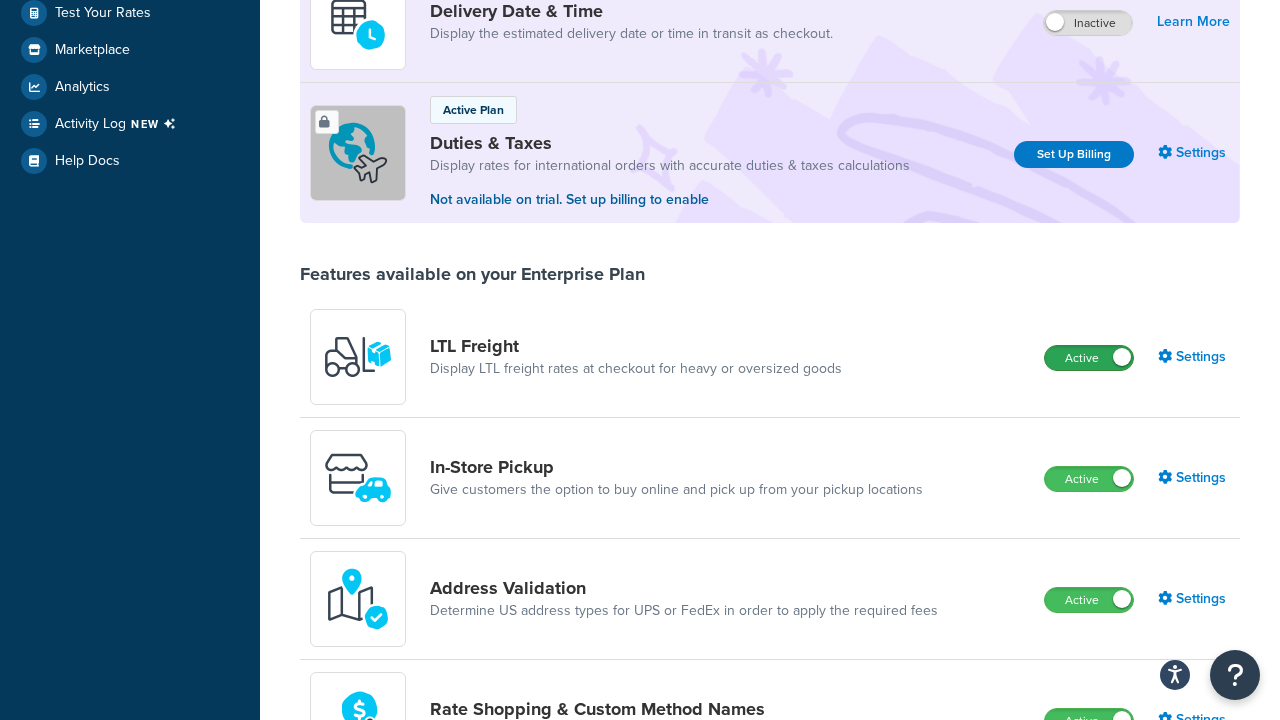 click on "Active" at bounding box center (1089, 479) 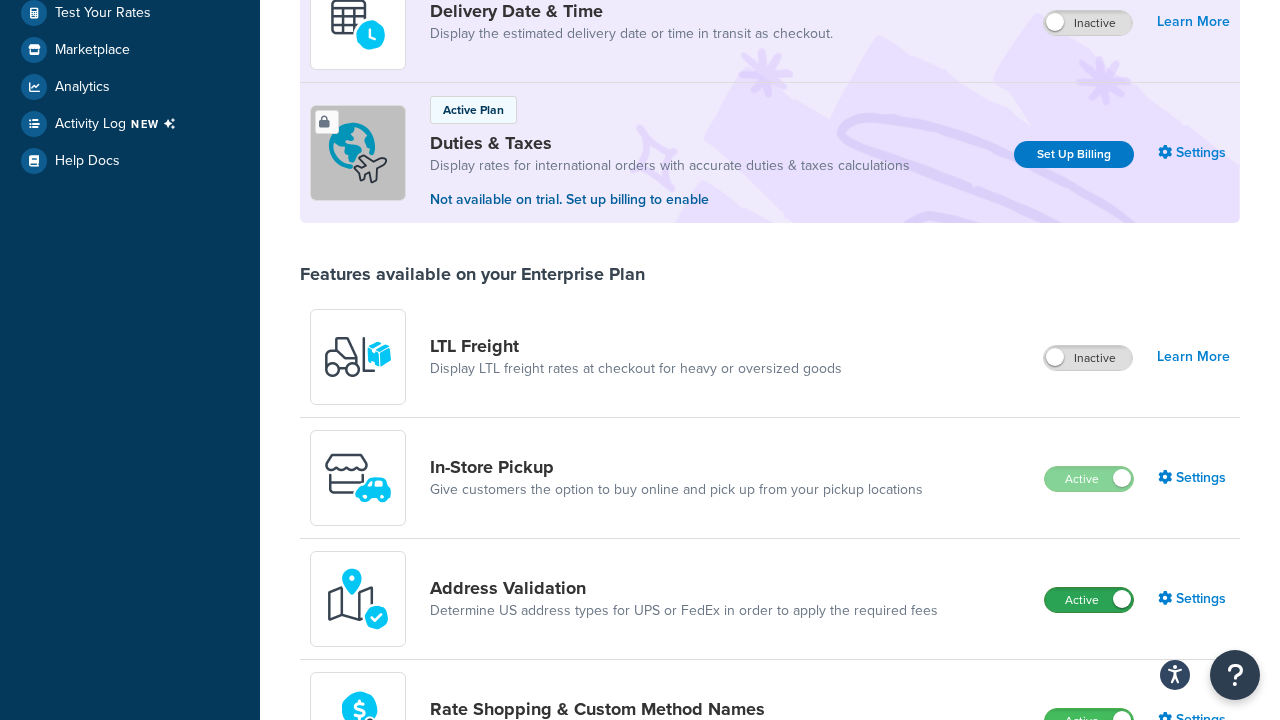 click on "Active" at bounding box center [1089, 600] 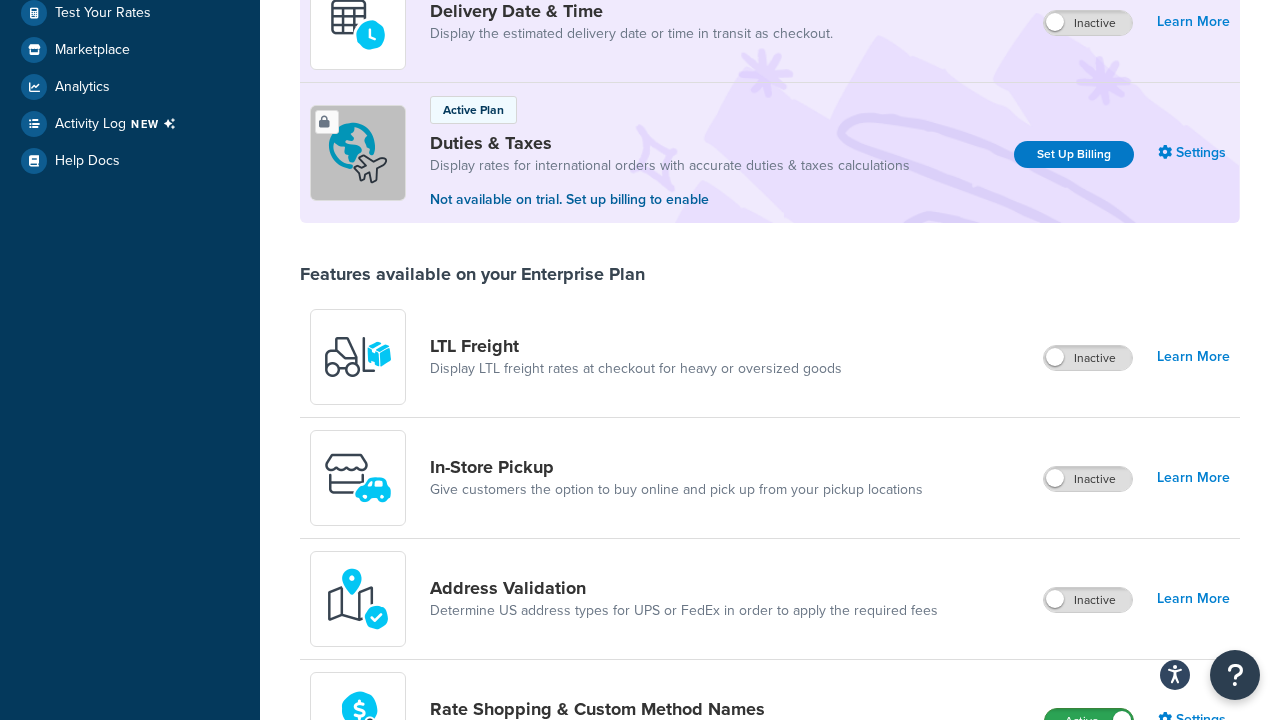 click on "Active" at bounding box center [1089, 721] 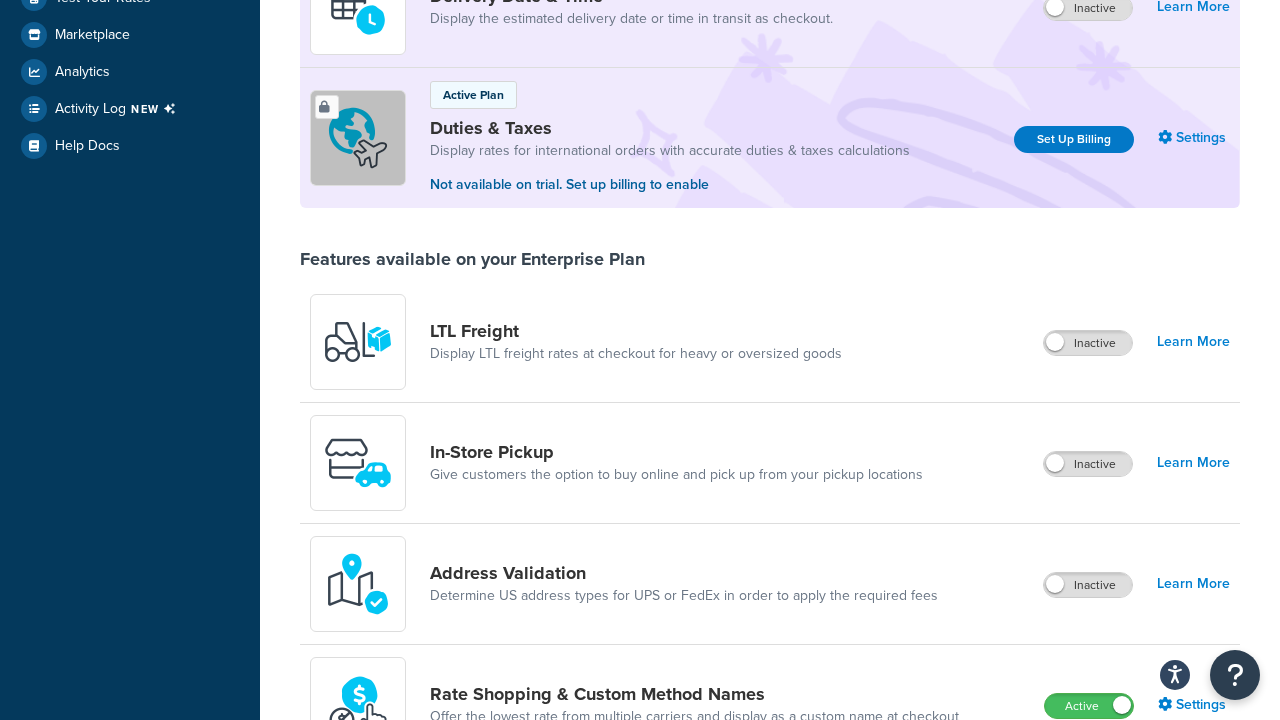 click on "Active" at bounding box center (1088, 827) 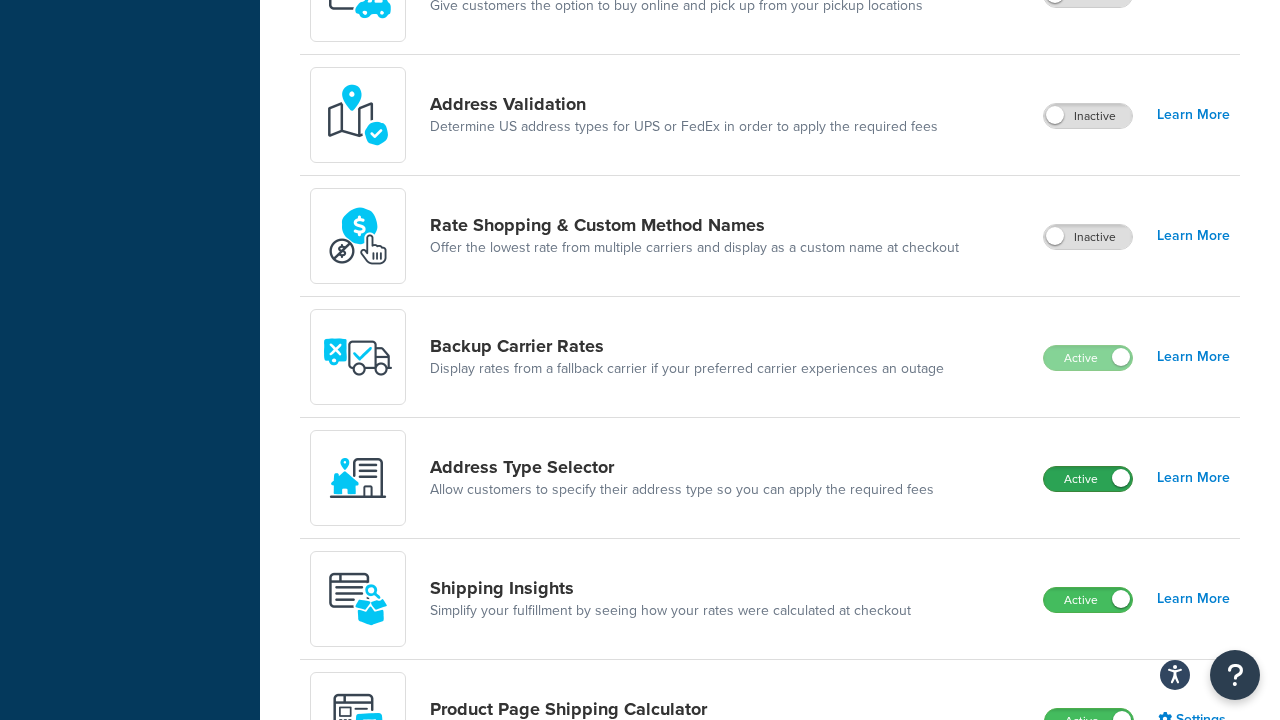 click on "Active" at bounding box center [1088, 479] 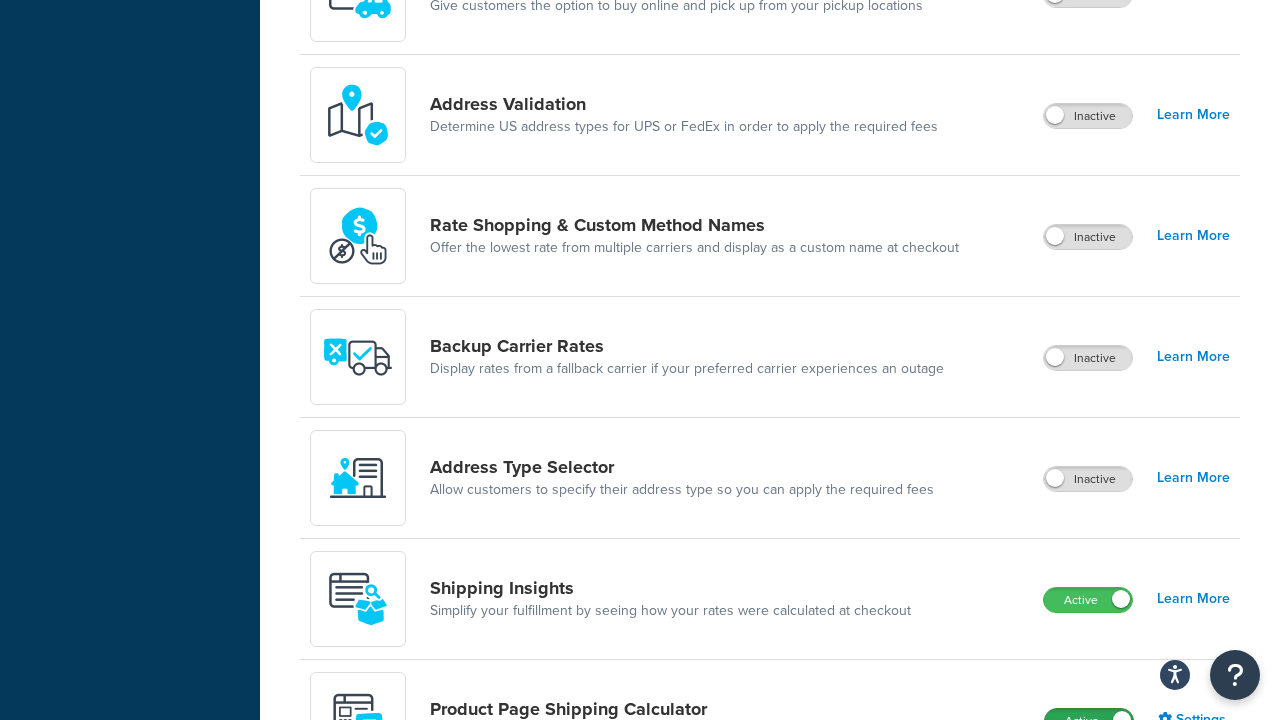 click on "Active" at bounding box center (1089, 721) 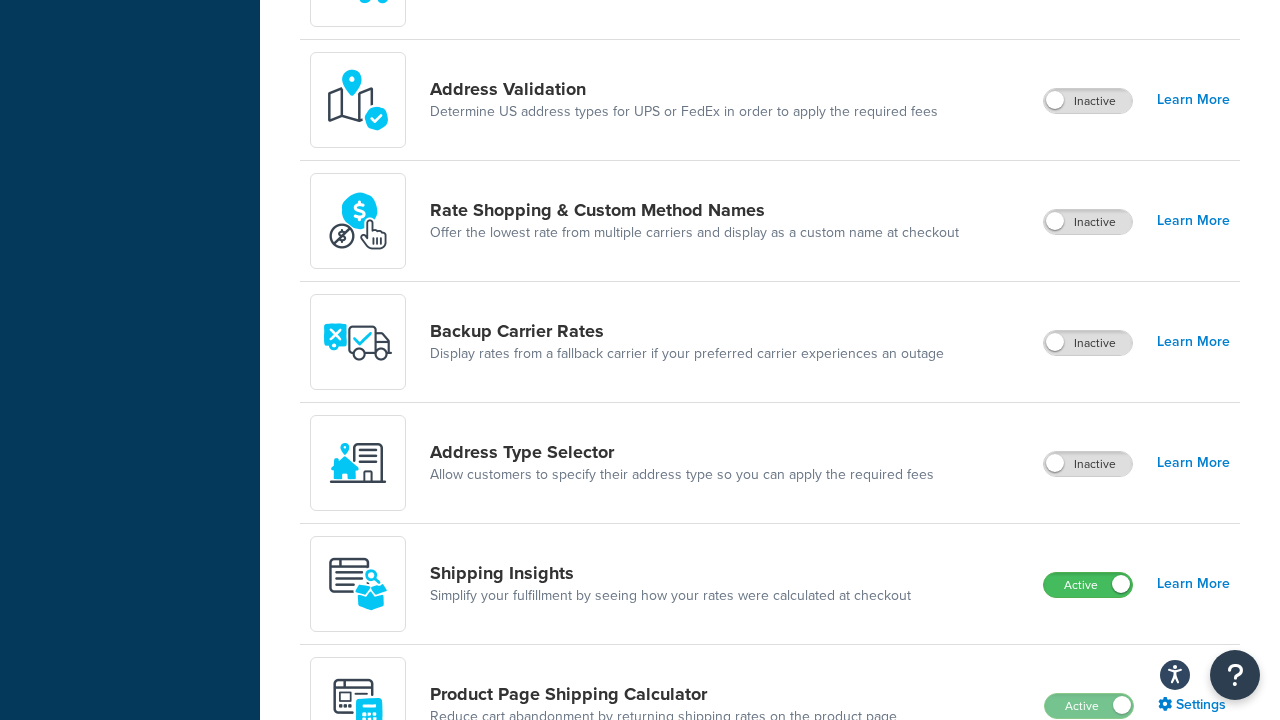 click on "Active" at bounding box center [1088, 827] 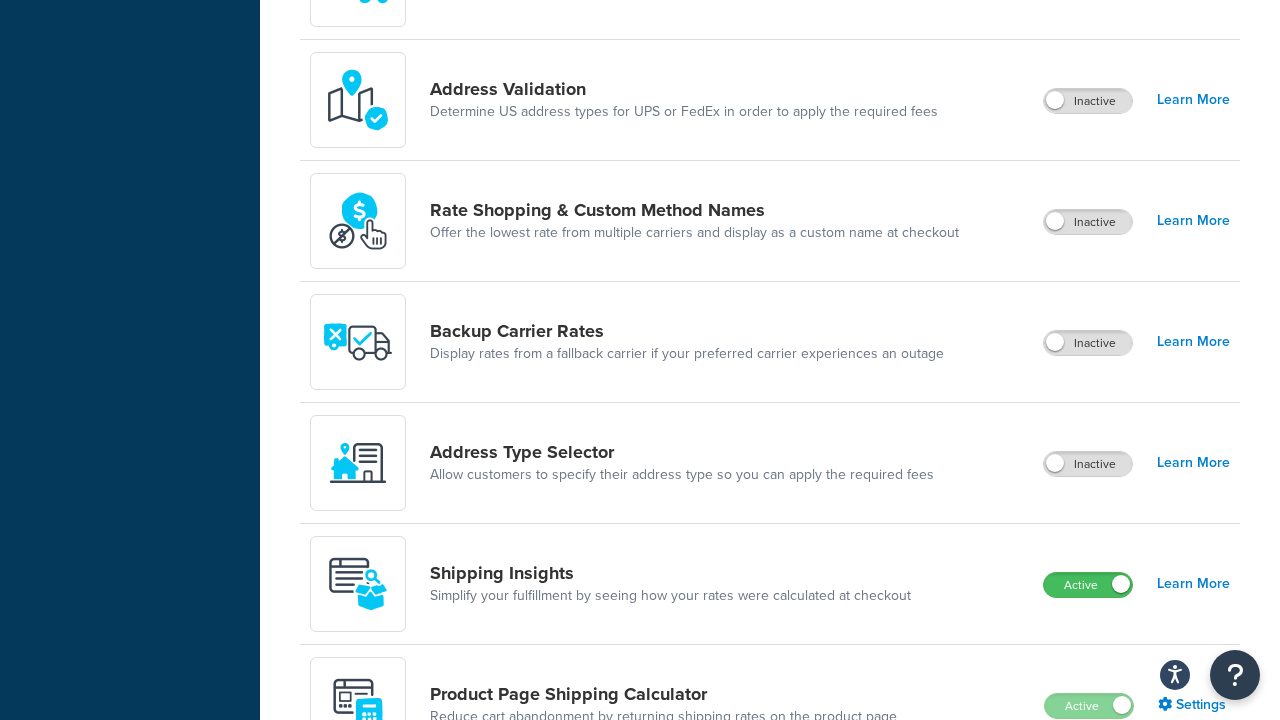 scroll, scrollTop: 1497, scrollLeft: 0, axis: vertical 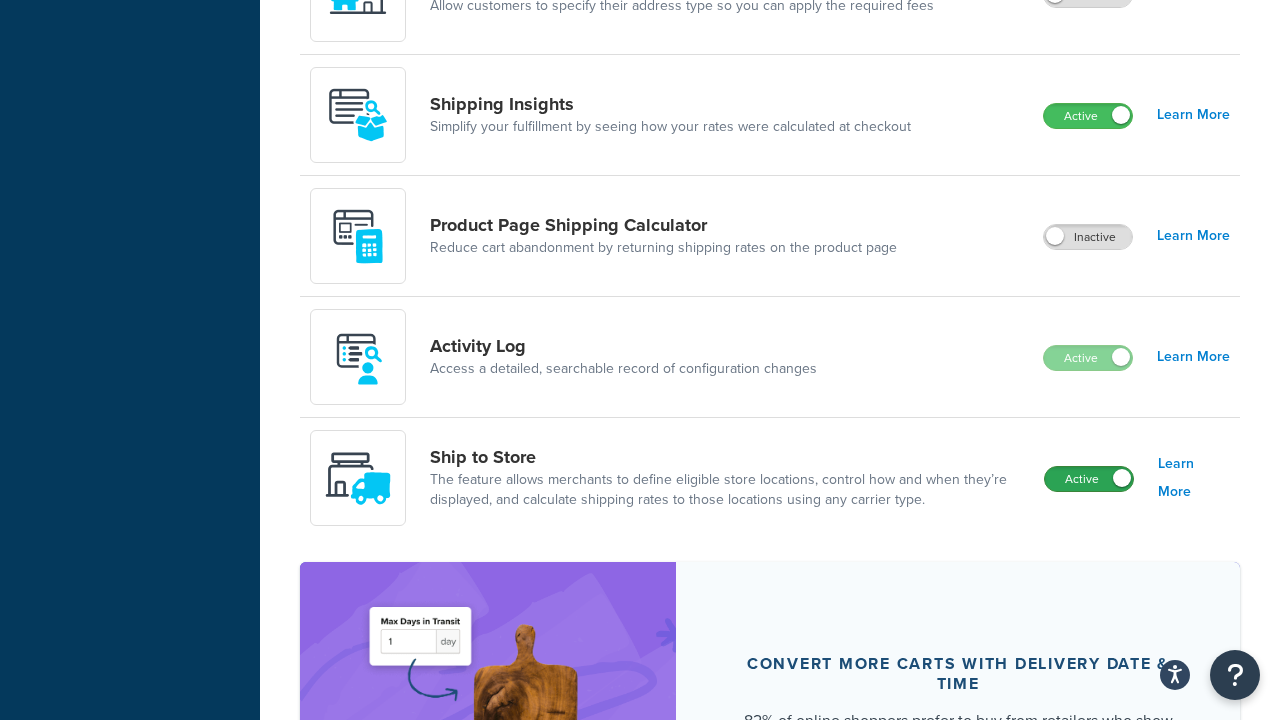 click on "Active" at bounding box center [1089, 479] 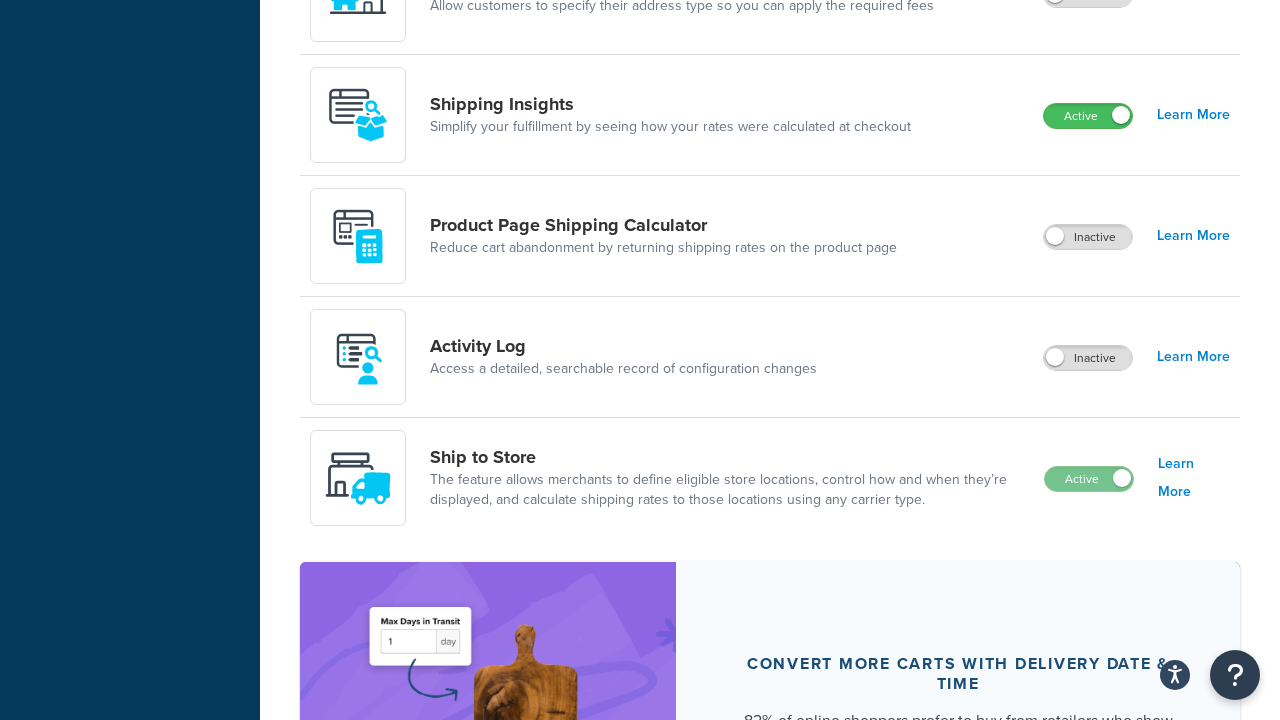 click on "Active" at bounding box center (1088, 116) 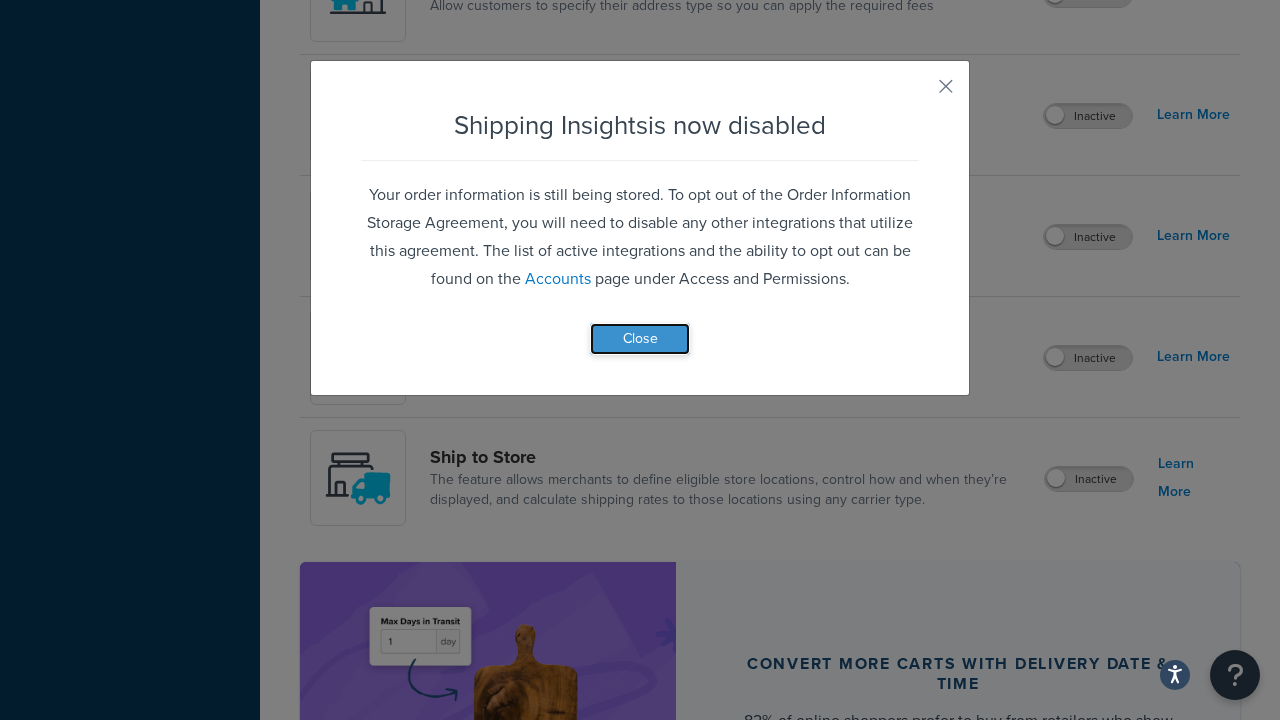 click on "Close" at bounding box center (640, 339) 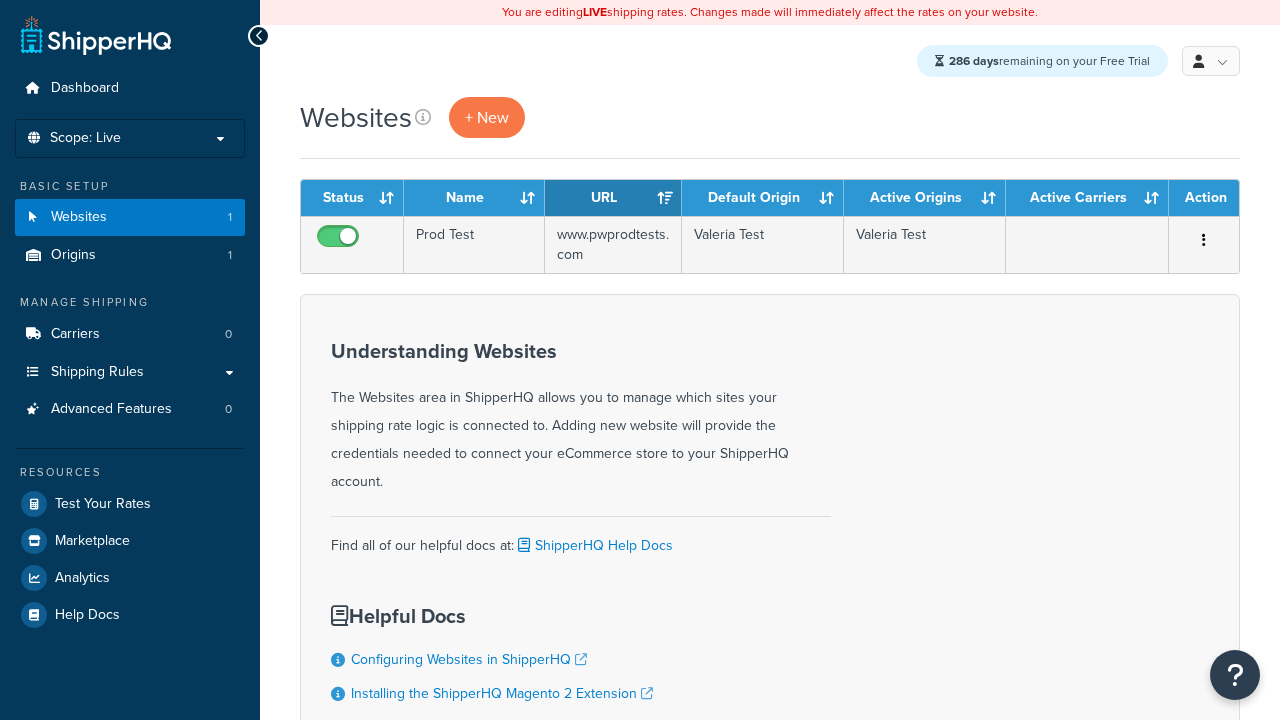 scroll, scrollTop: 0, scrollLeft: 0, axis: both 